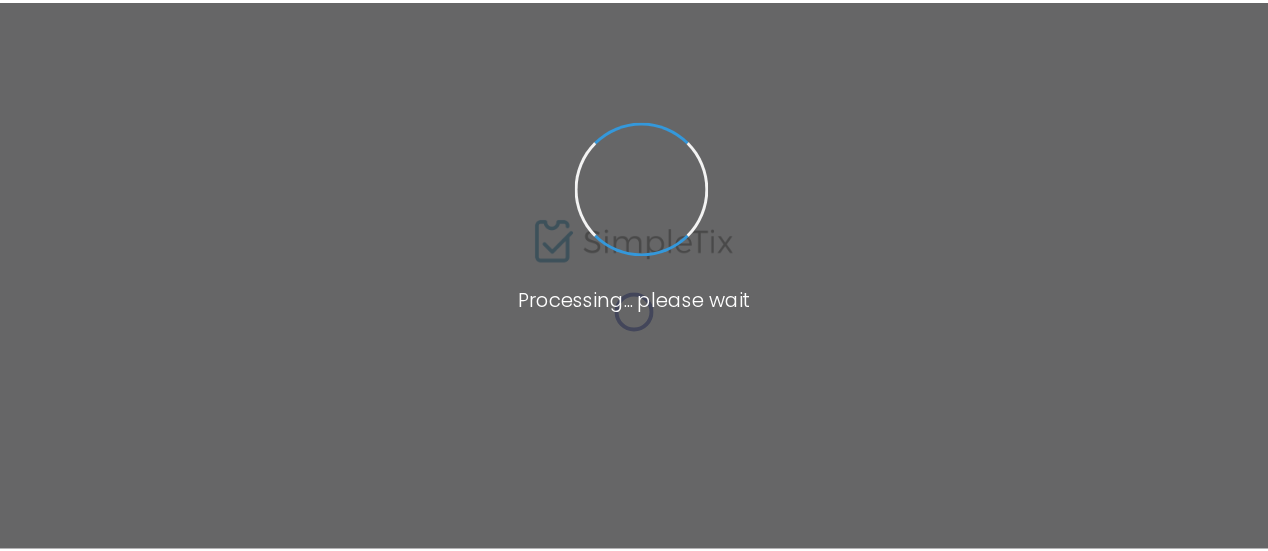 scroll, scrollTop: 0, scrollLeft: 0, axis: both 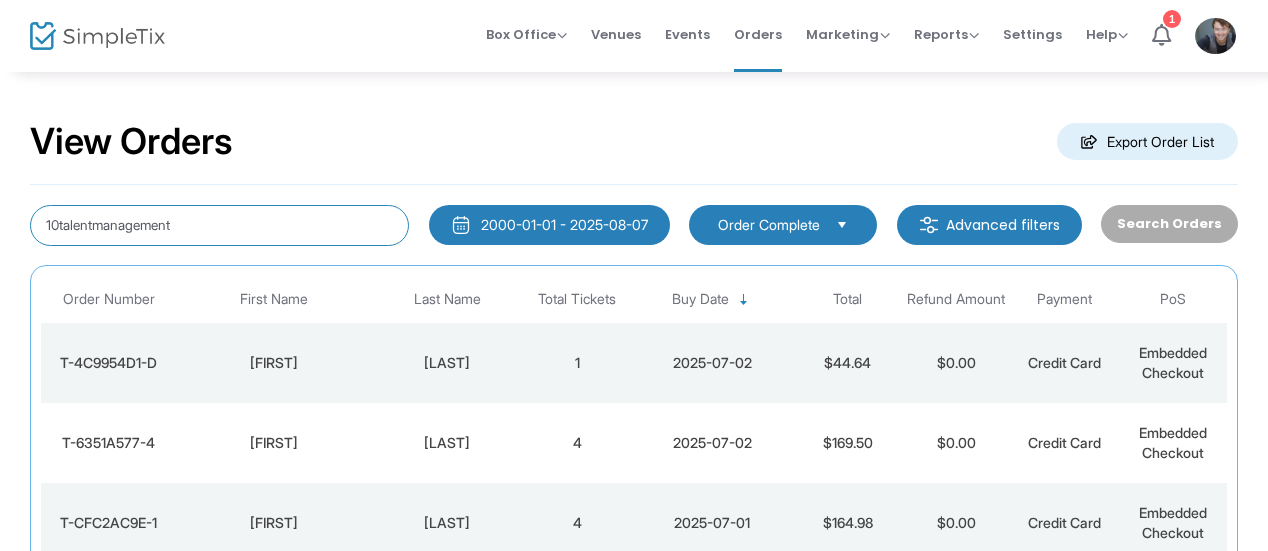 click on "10talentmanagement" 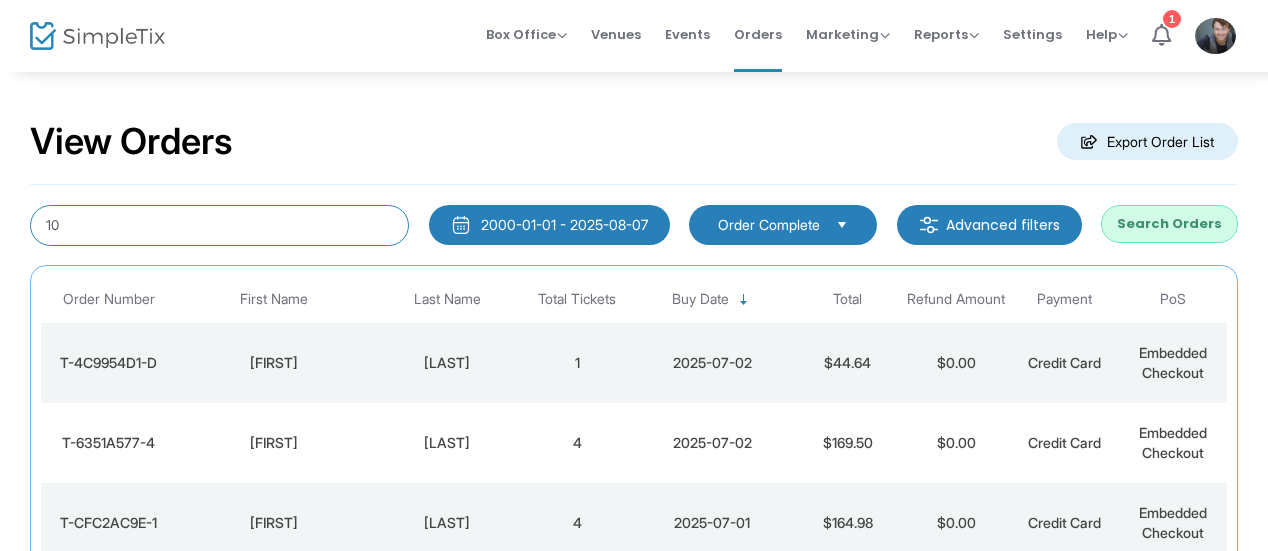 type on "1" 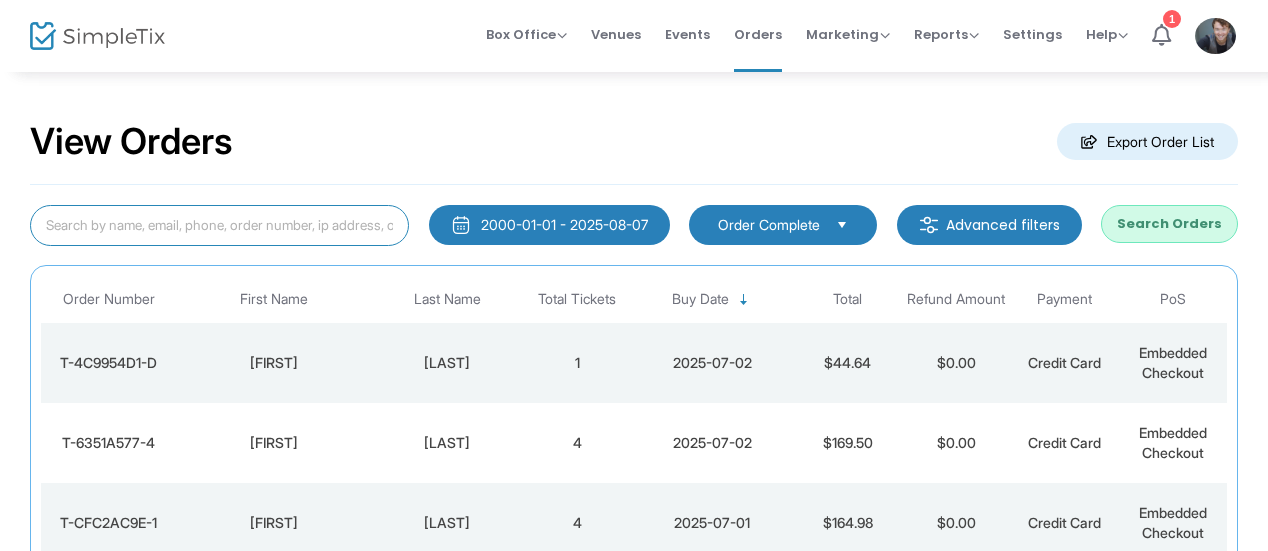 type on "\" 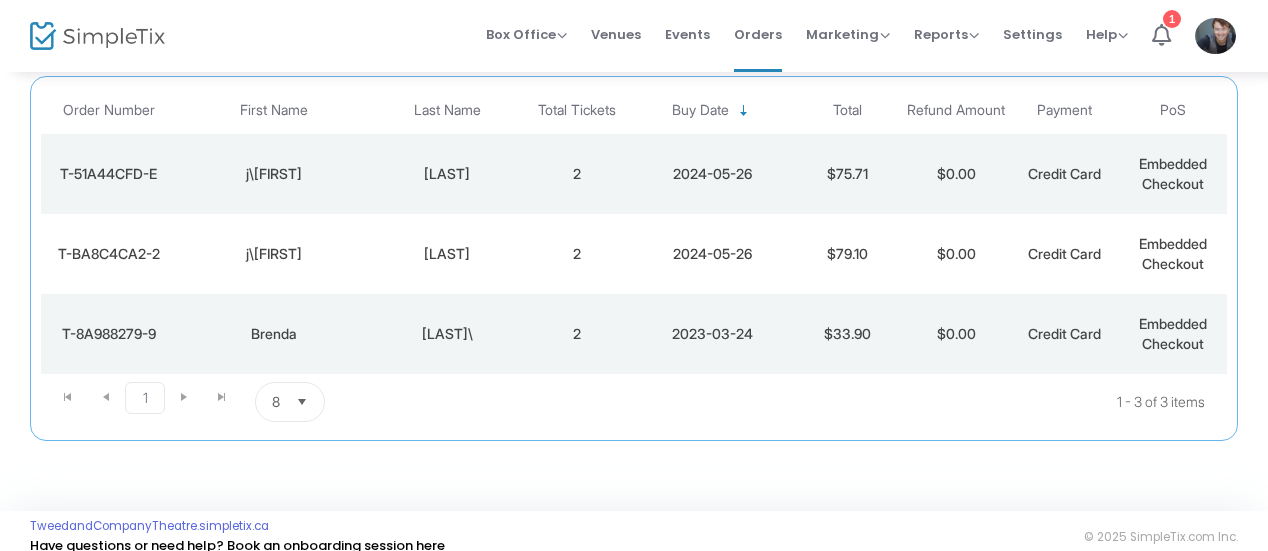 scroll, scrollTop: 0, scrollLeft: 0, axis: both 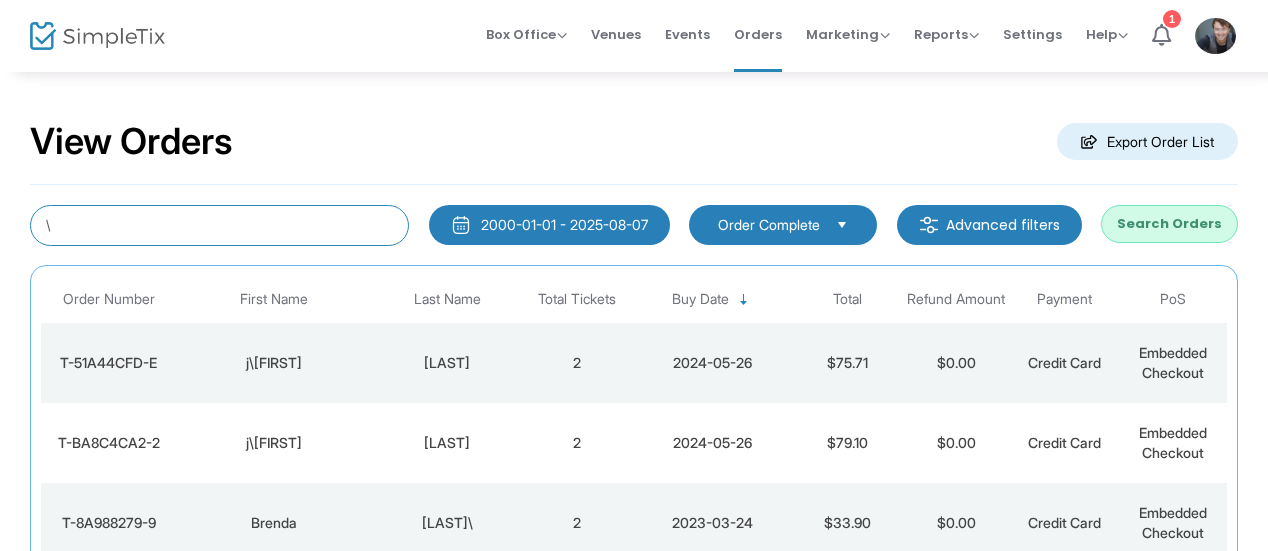 type 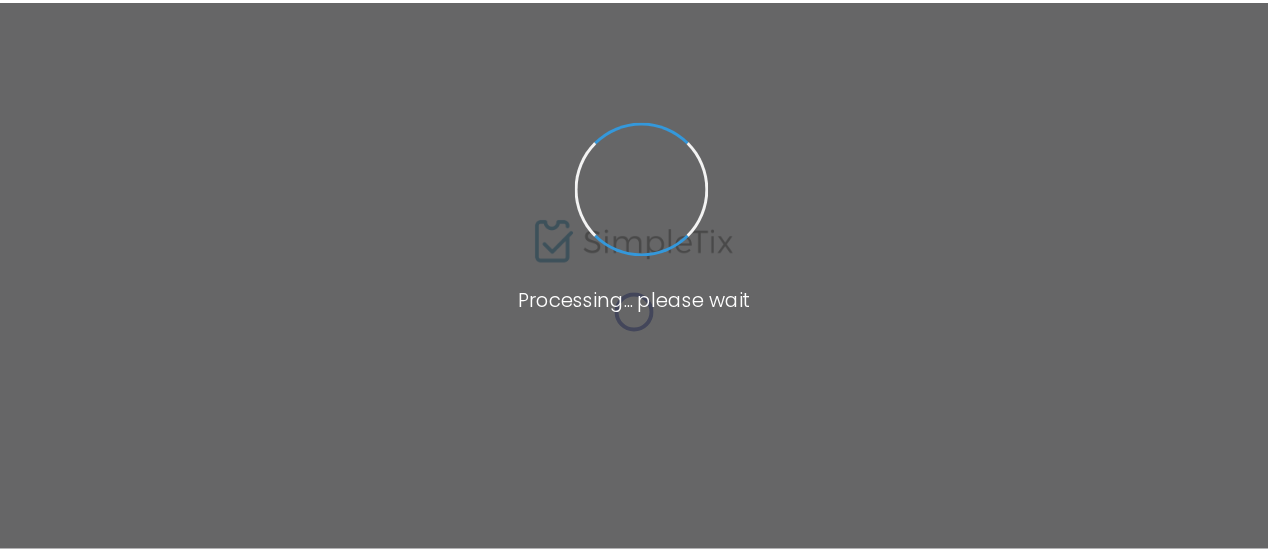 scroll, scrollTop: 0, scrollLeft: 0, axis: both 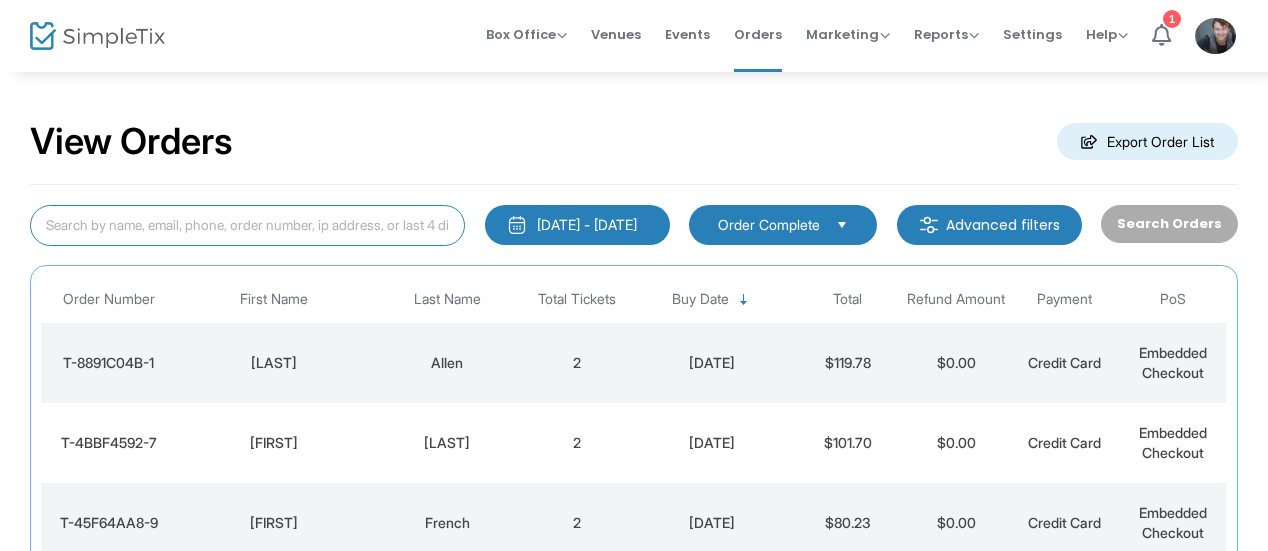 click 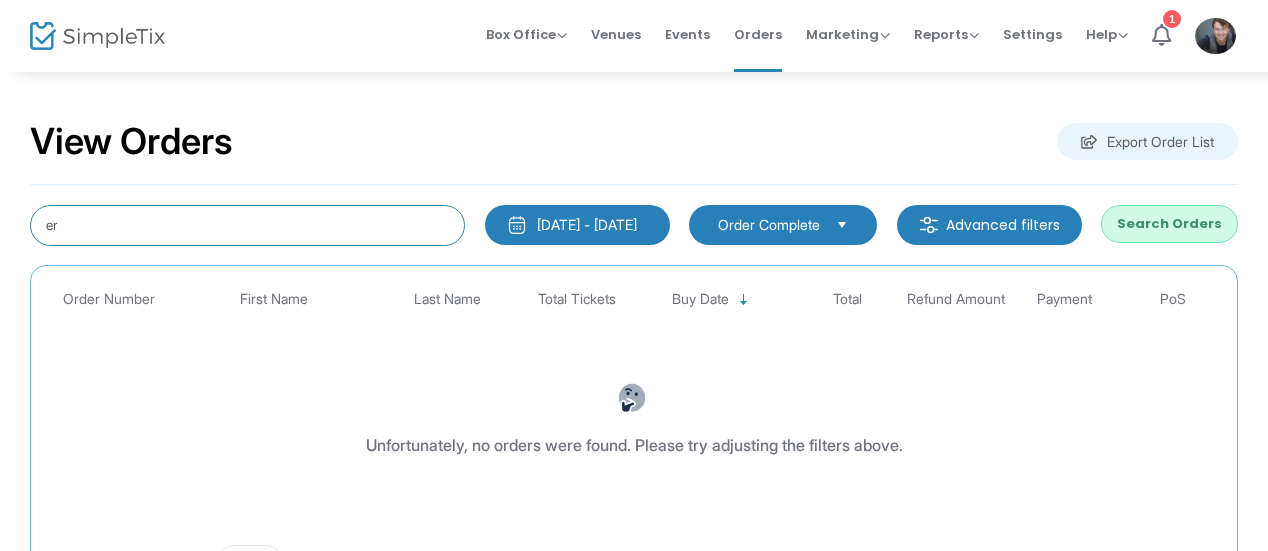type on "e" 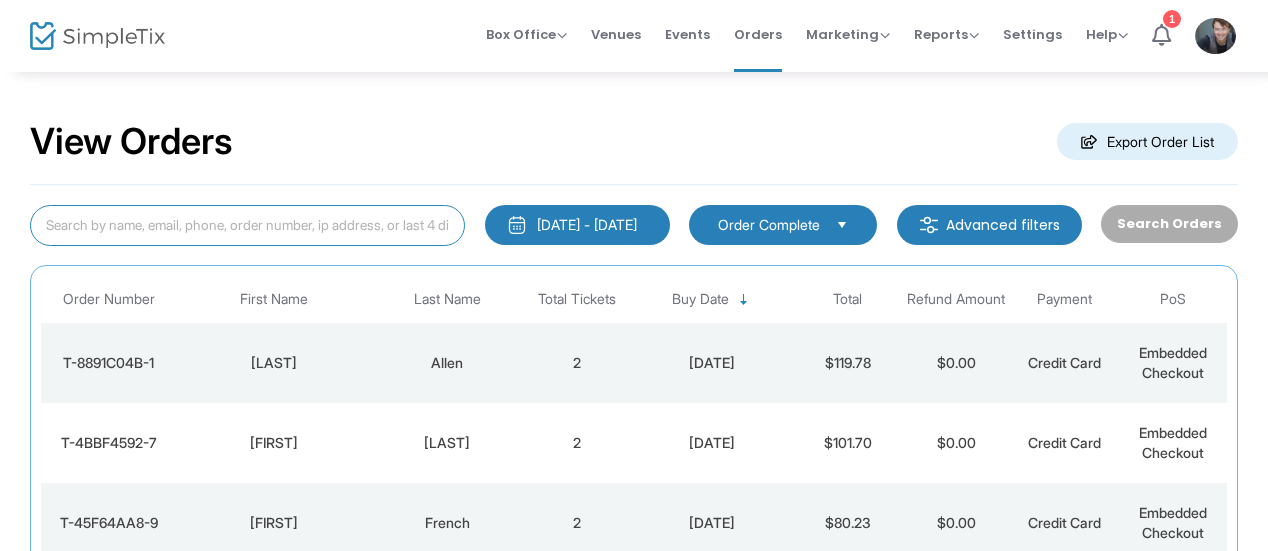 click 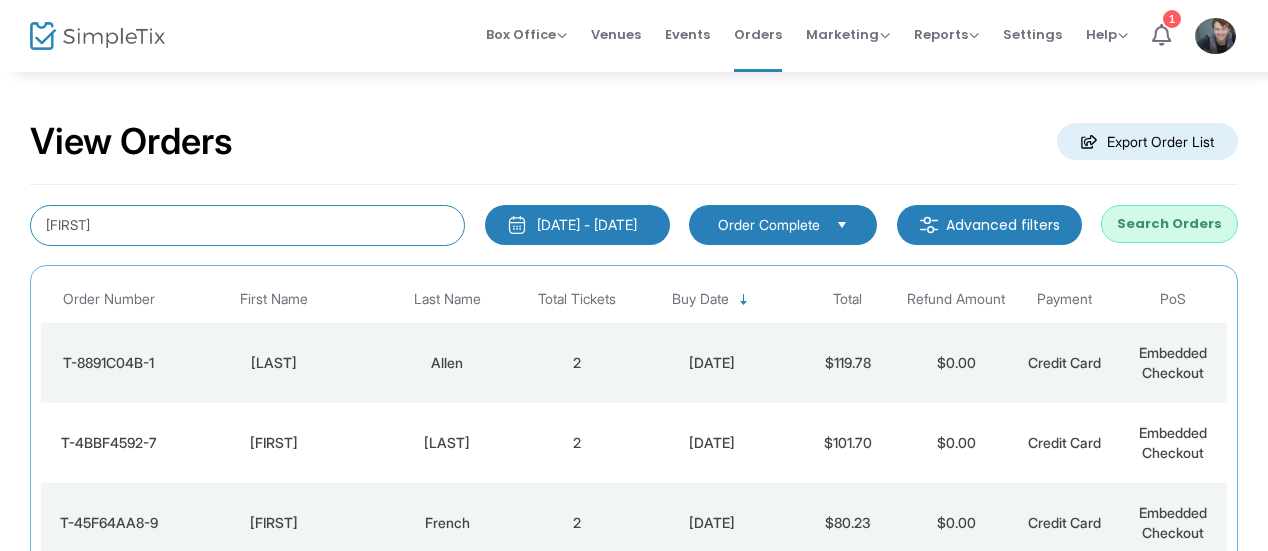 click on "[FIRST]" 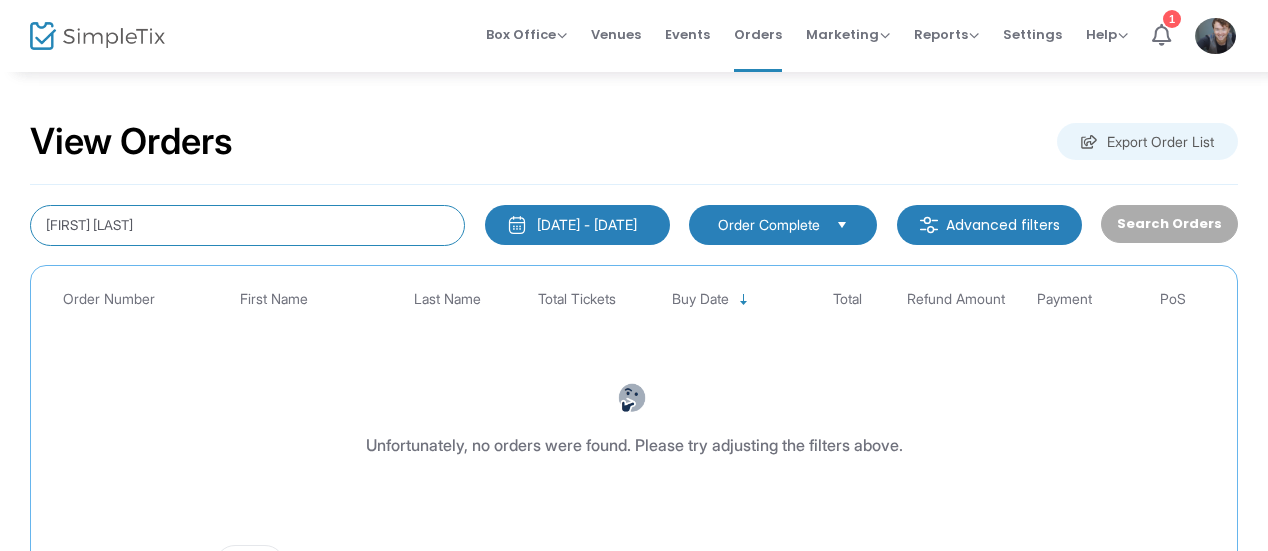 click on "[FIRST] [LAST]" 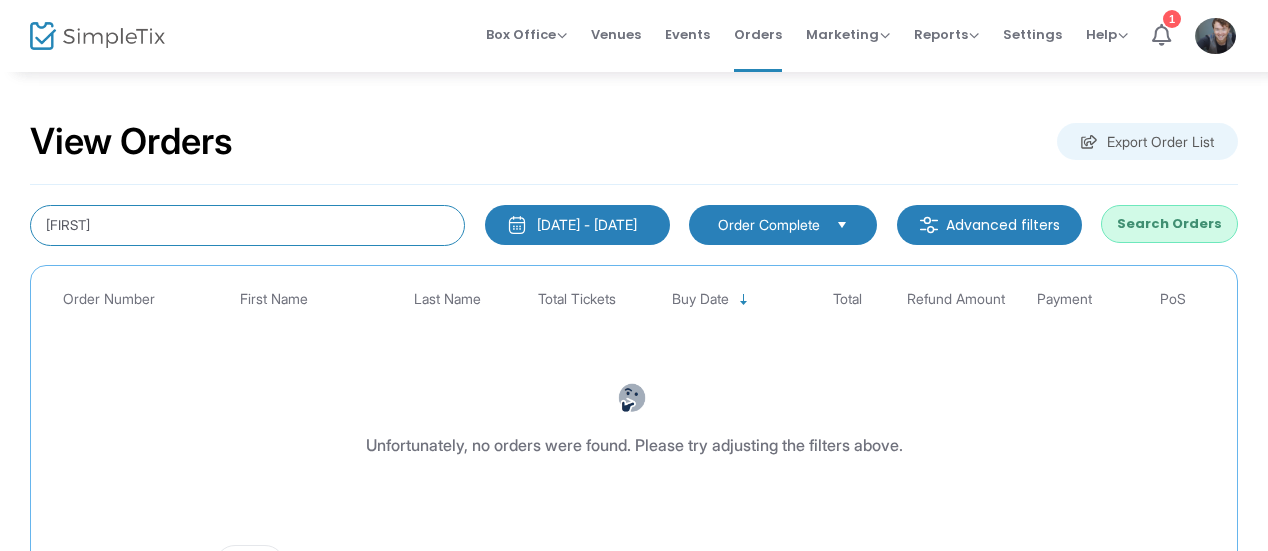 type on "[FIRST]" 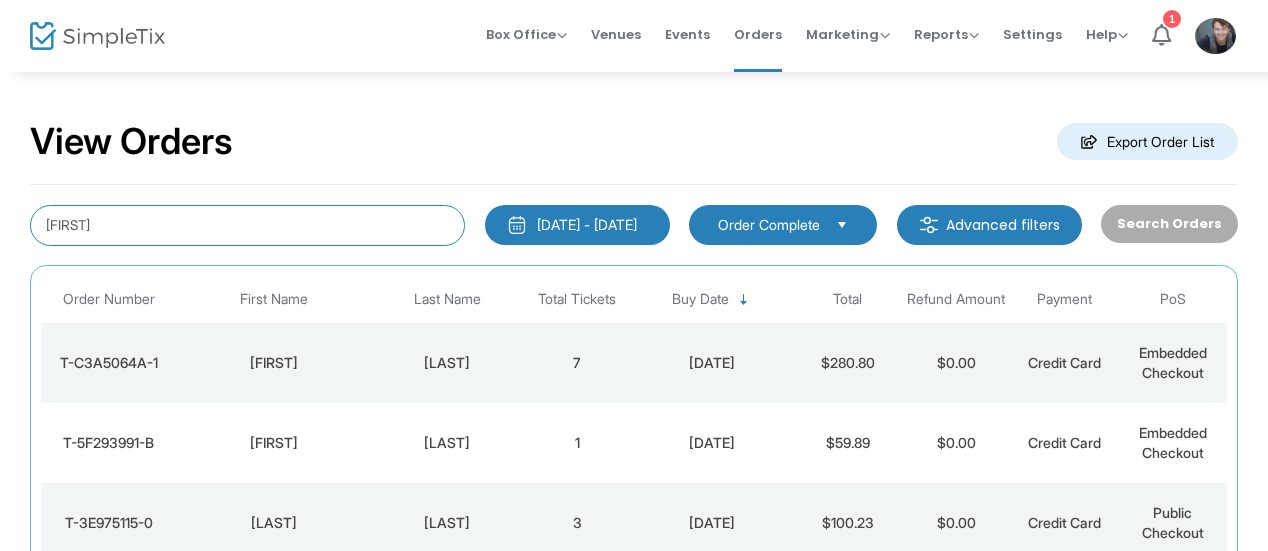 drag, startPoint x: 205, startPoint y: 220, endPoint x: 831, endPoint y: 220, distance: 626 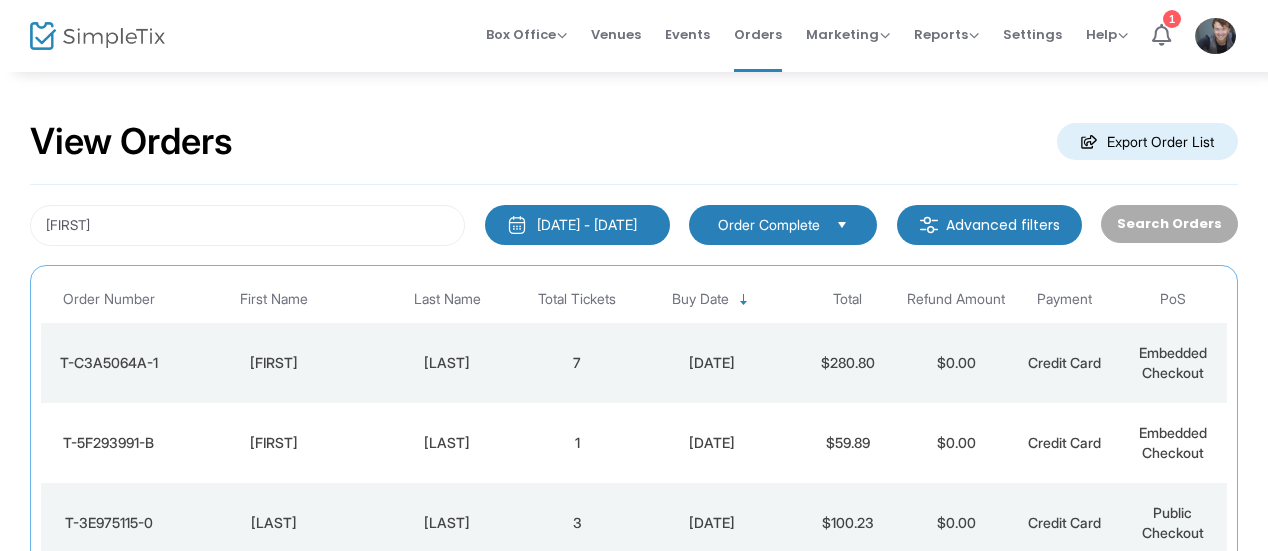 click on "Order Complete" at bounding box center [769, 225] 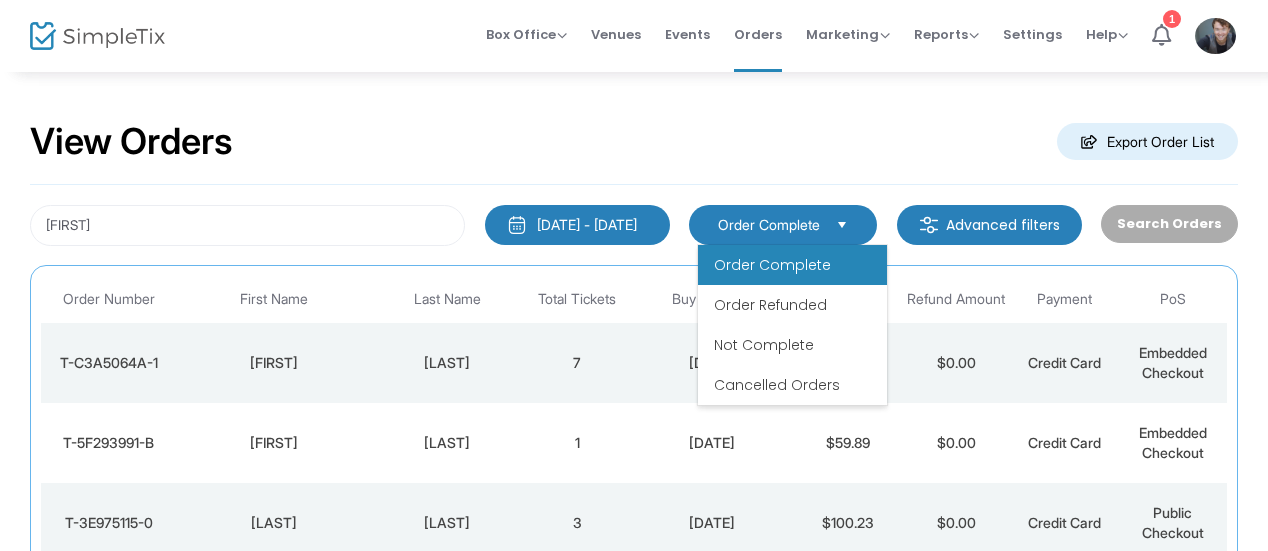 drag, startPoint x: 788, startPoint y: 332, endPoint x: 772, endPoint y: 343, distance: 19.416489 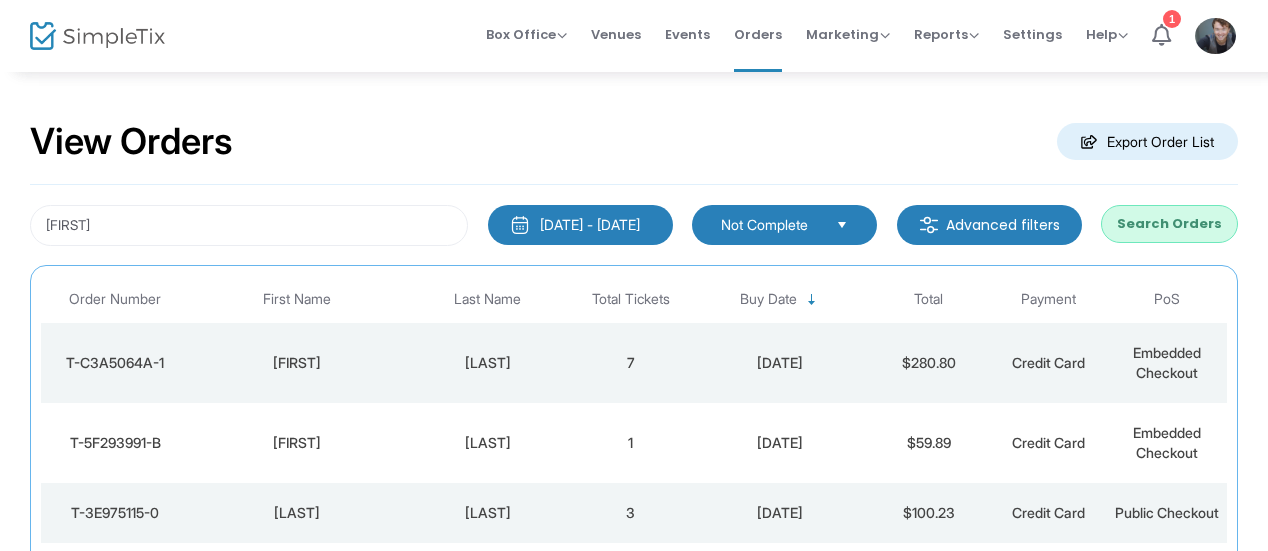 click on "Search Orders" 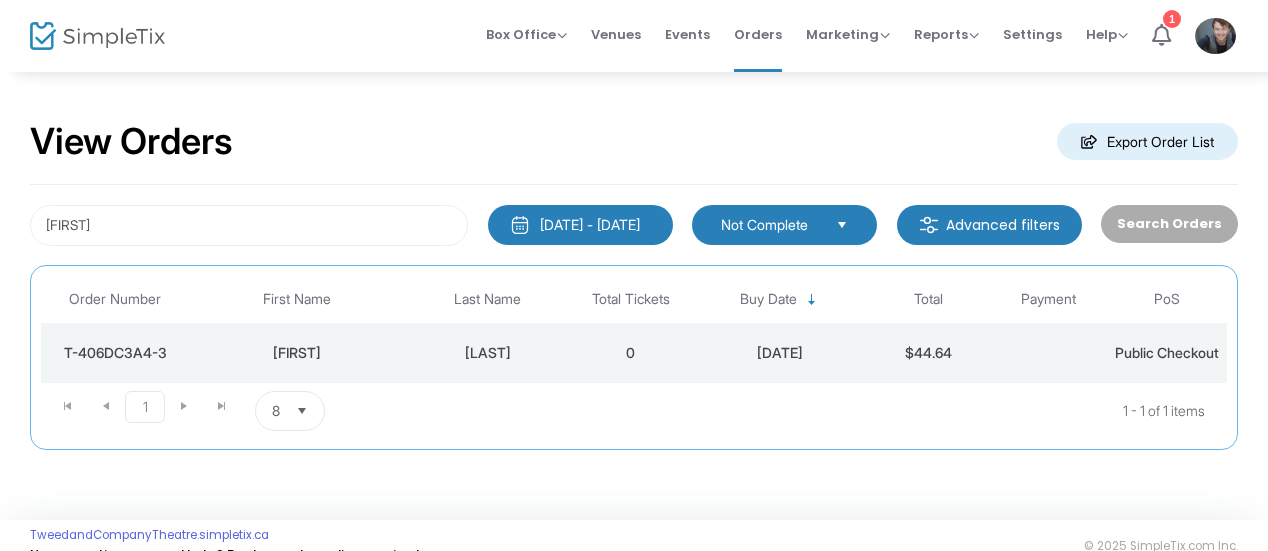 click on "[LAST]" 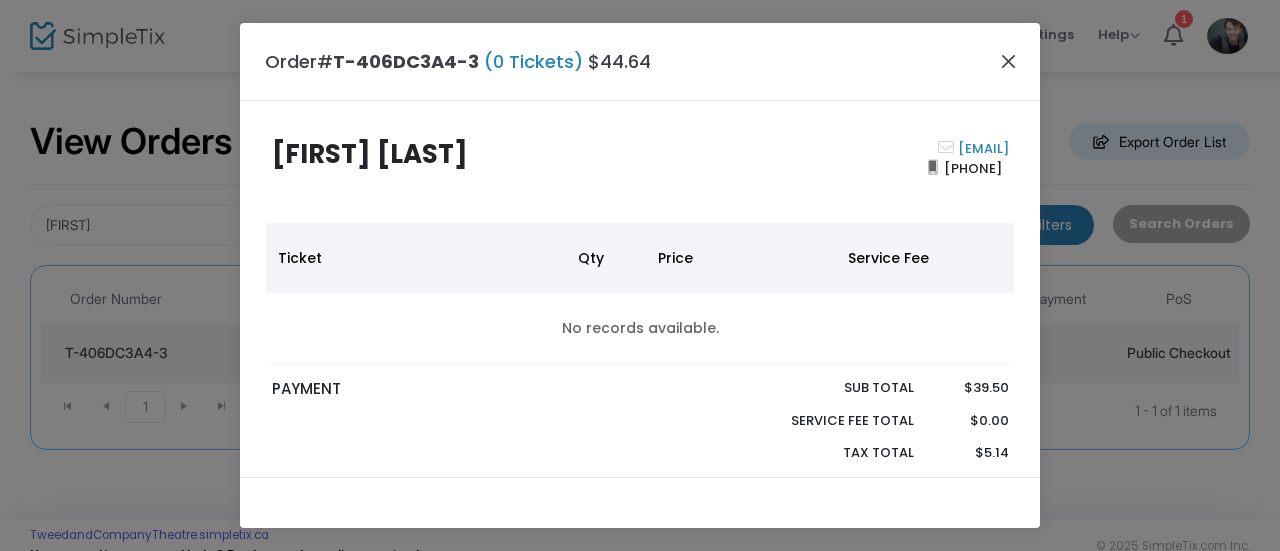 click 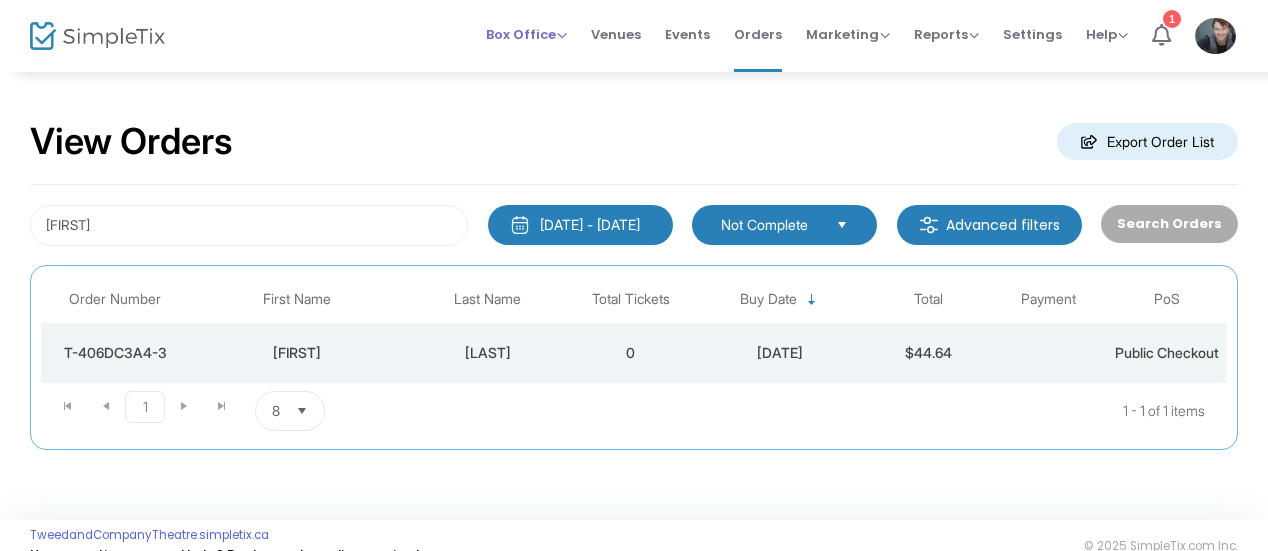 click on "Box Office   Sell Tickets   Bookings   Sell Season Pass" at bounding box center [526, 34] 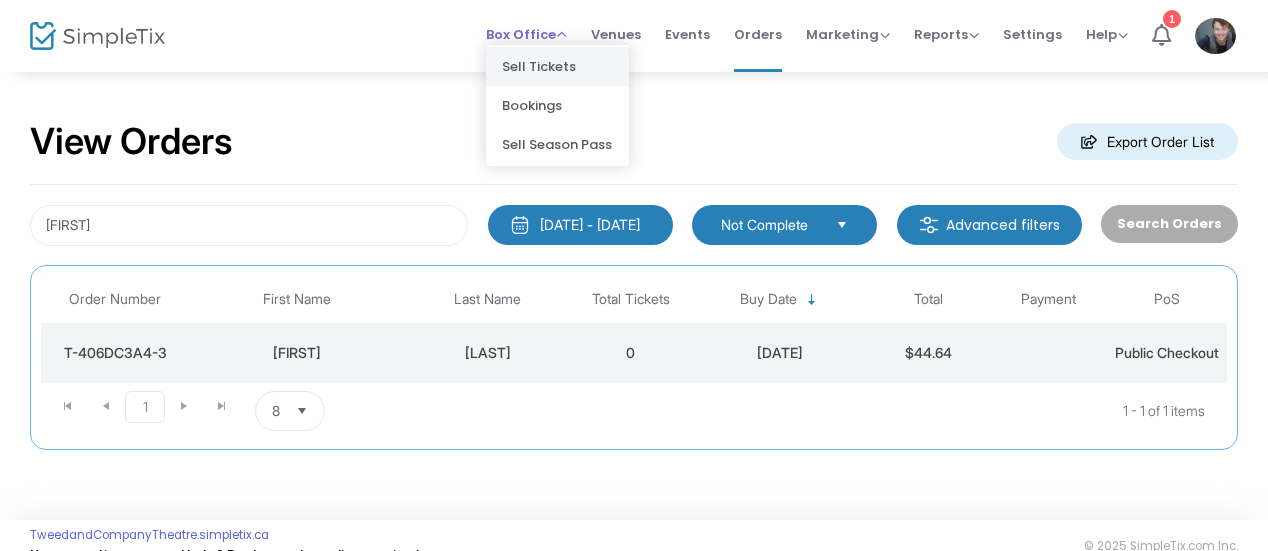 click on "Sell Tickets" at bounding box center (557, 66) 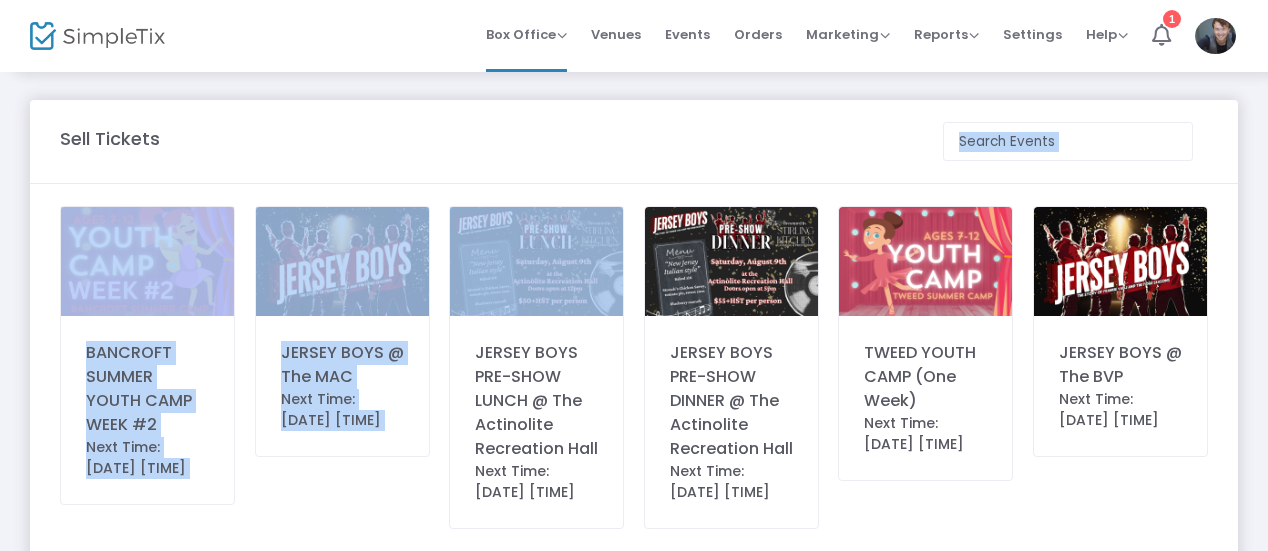 drag, startPoint x: 470, startPoint y: 341, endPoint x: 774, endPoint y: 143, distance: 362.7947 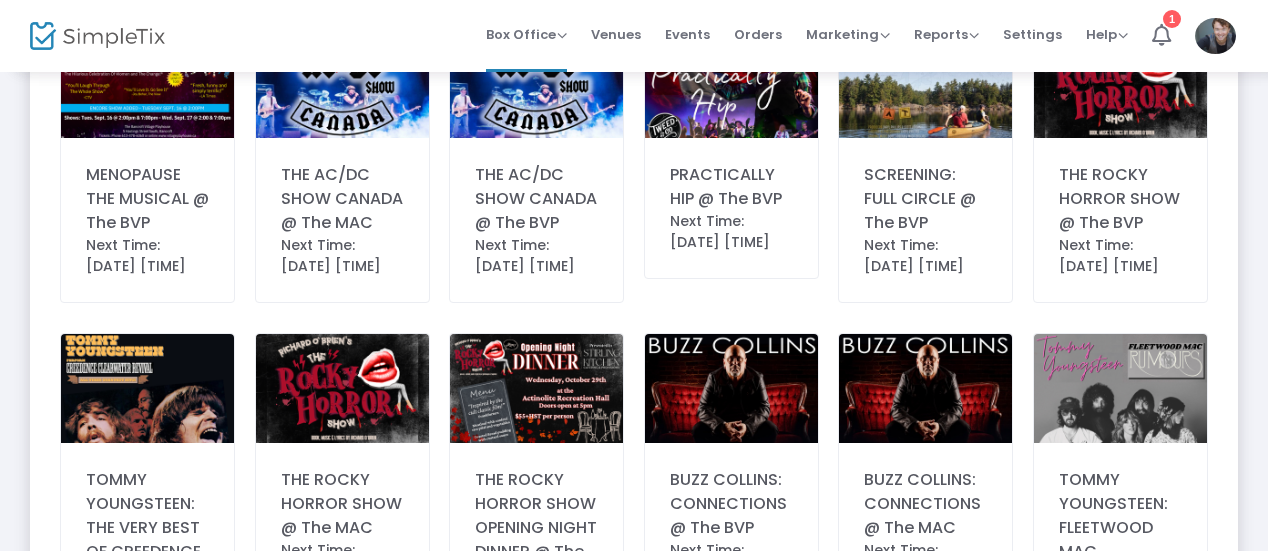 scroll, scrollTop: 533, scrollLeft: 0, axis: vertical 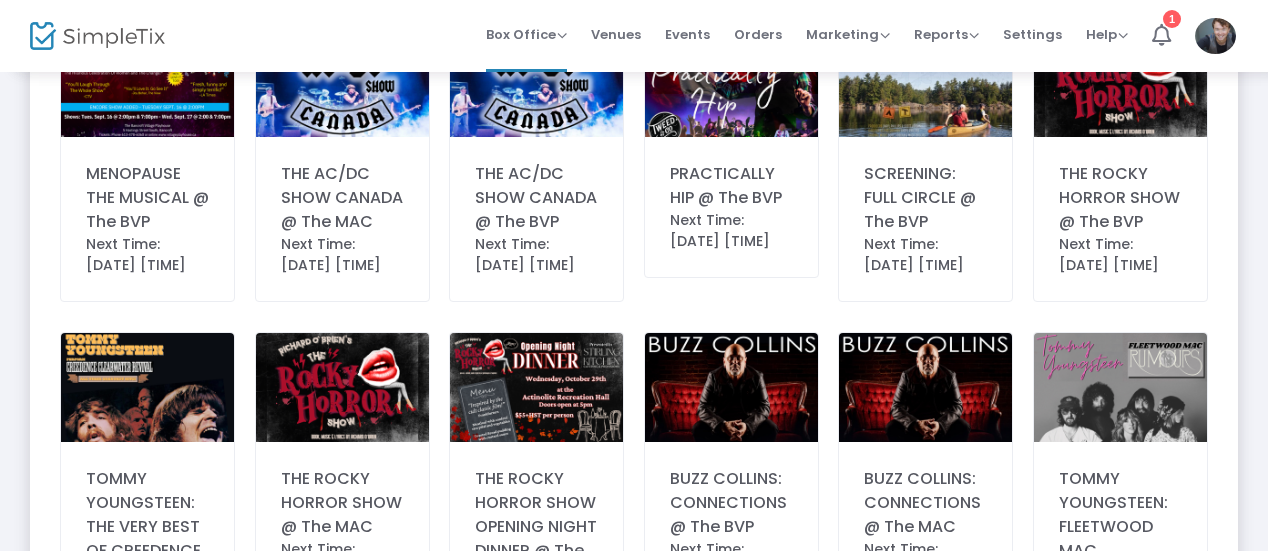 click on "THE ROCKY HORROR SHOW @ The BVP" 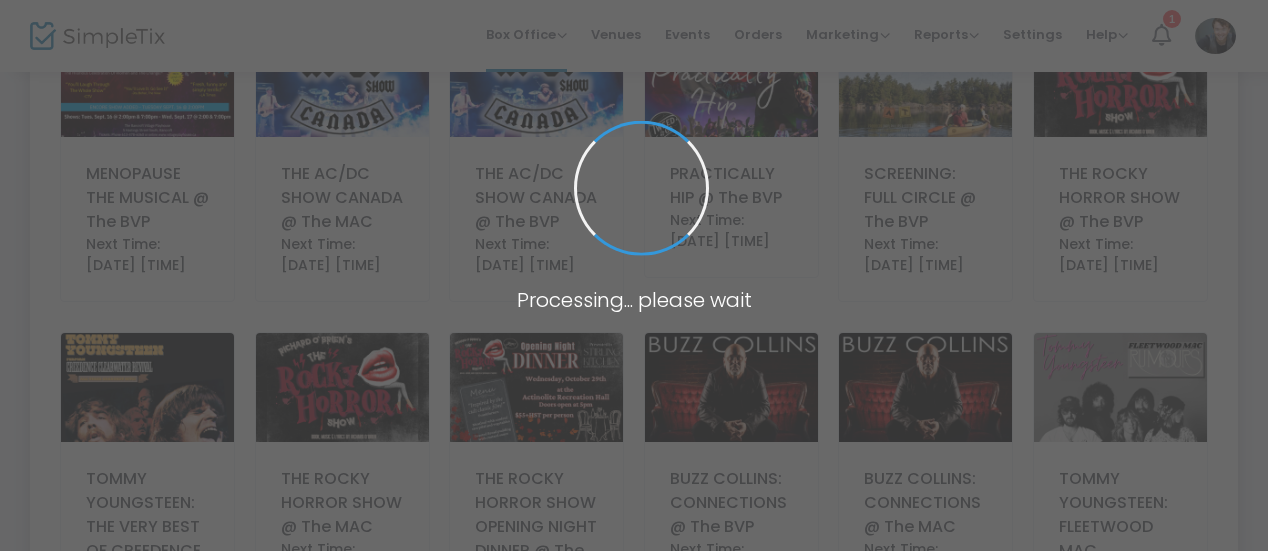 scroll, scrollTop: 0, scrollLeft: 0, axis: both 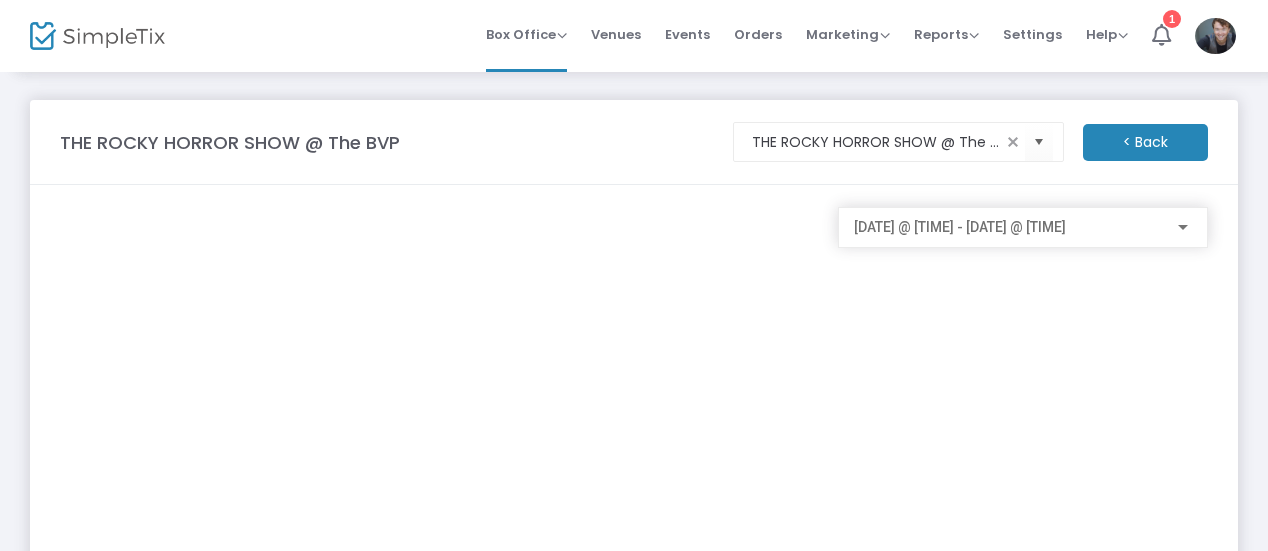 click on "[DATE] @ [TIME] - [DATE] @ [TIME]" 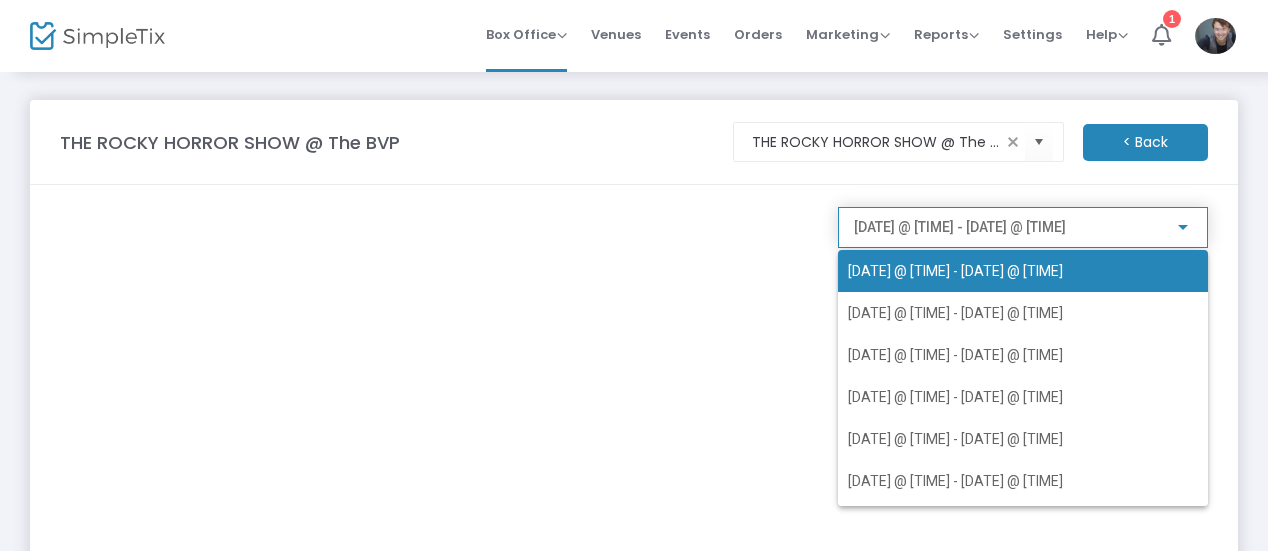 click at bounding box center [634, 275] 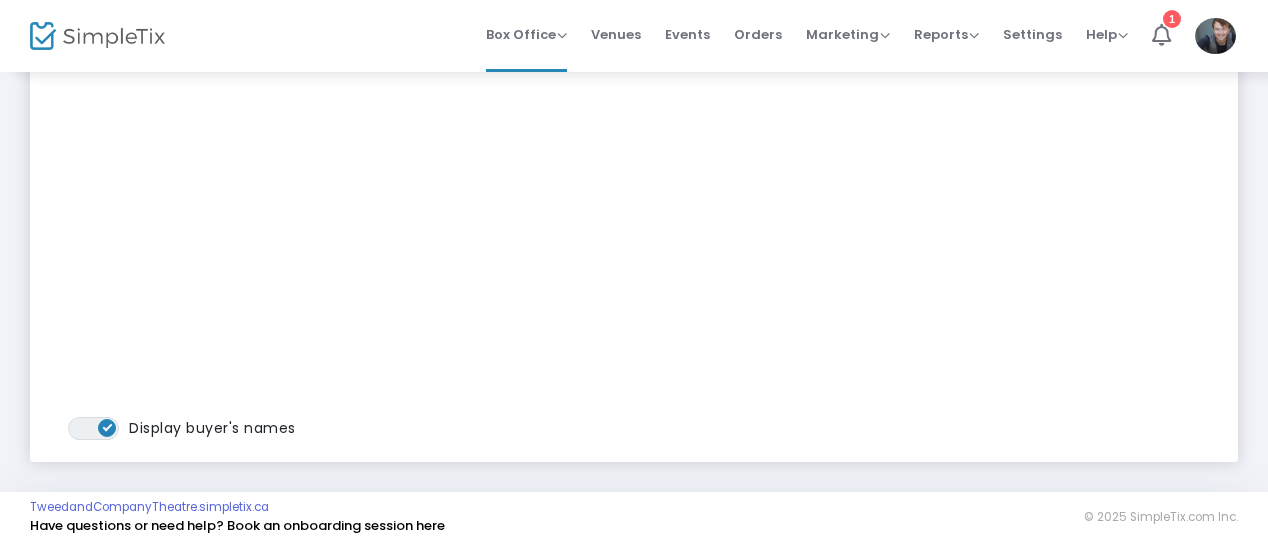 scroll, scrollTop: 0, scrollLeft: 0, axis: both 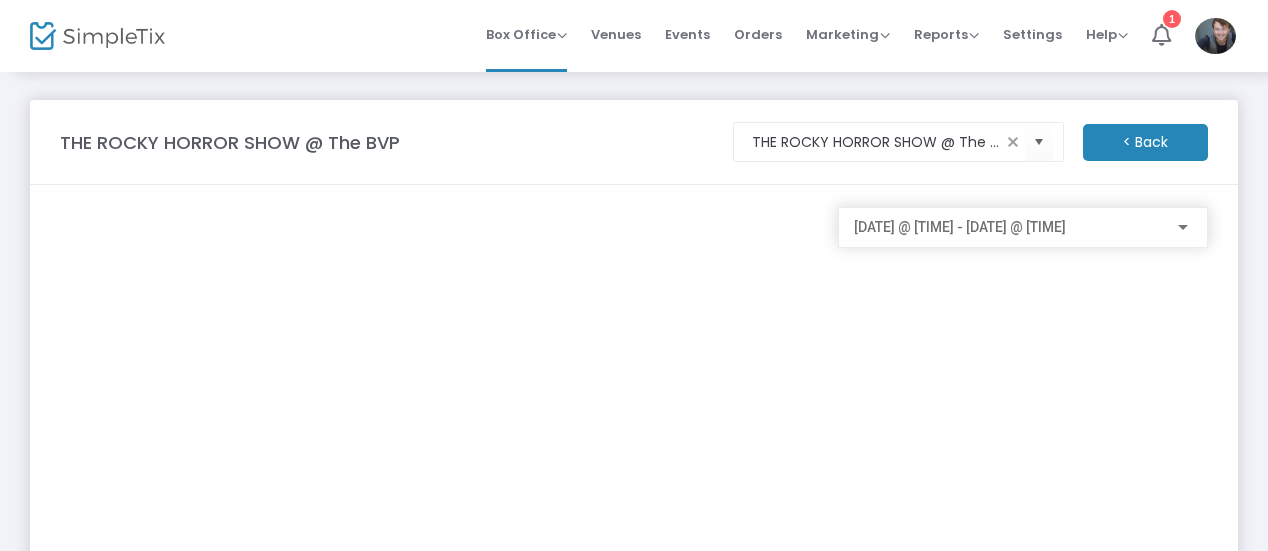 click on "[DATE] @ [TIME] - [DATE] @ [TIME]" at bounding box center (960, 227) 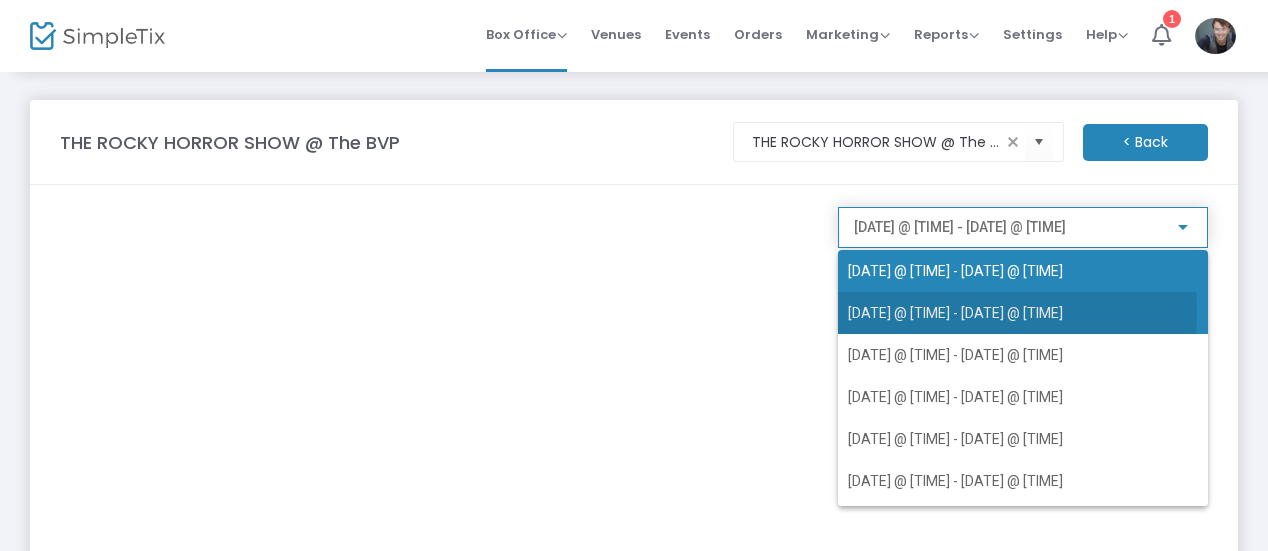 click on "[DATE] @ [TIME] - [DATE] @ [TIME]" at bounding box center (955, 313) 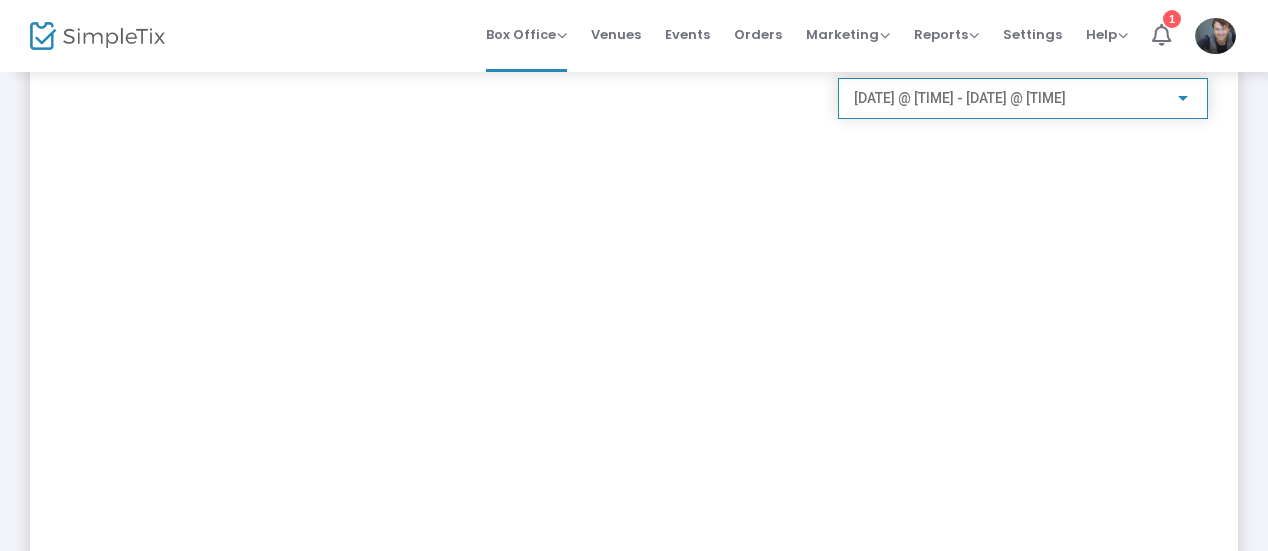 scroll, scrollTop: 131, scrollLeft: 0, axis: vertical 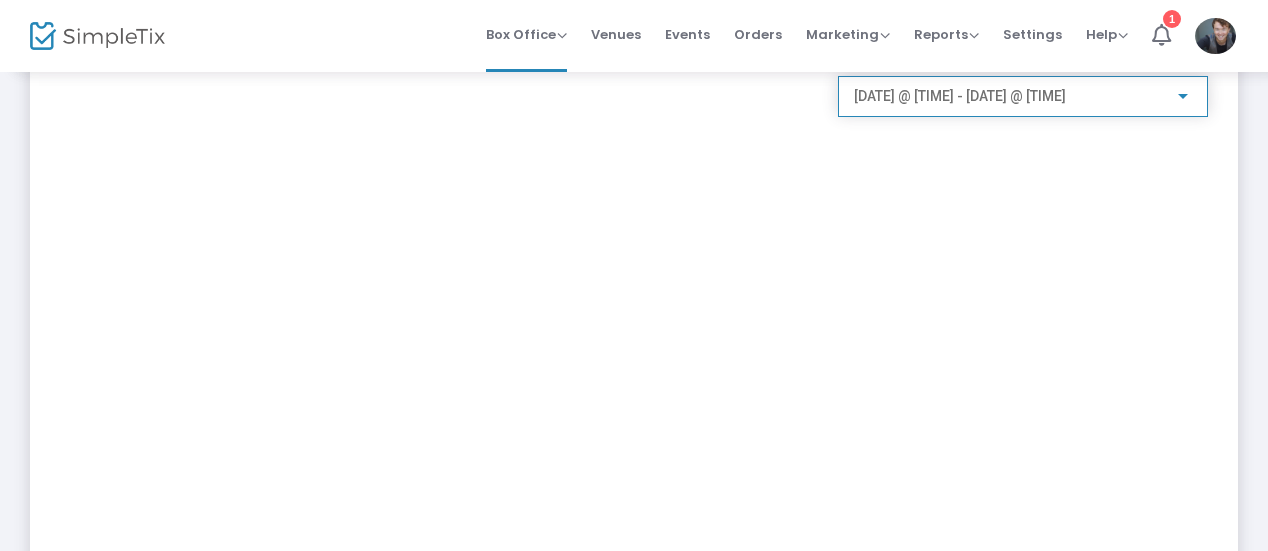 click on "[DATE] @ [TIME] - [DATE] @ [TIME]" at bounding box center (960, 96) 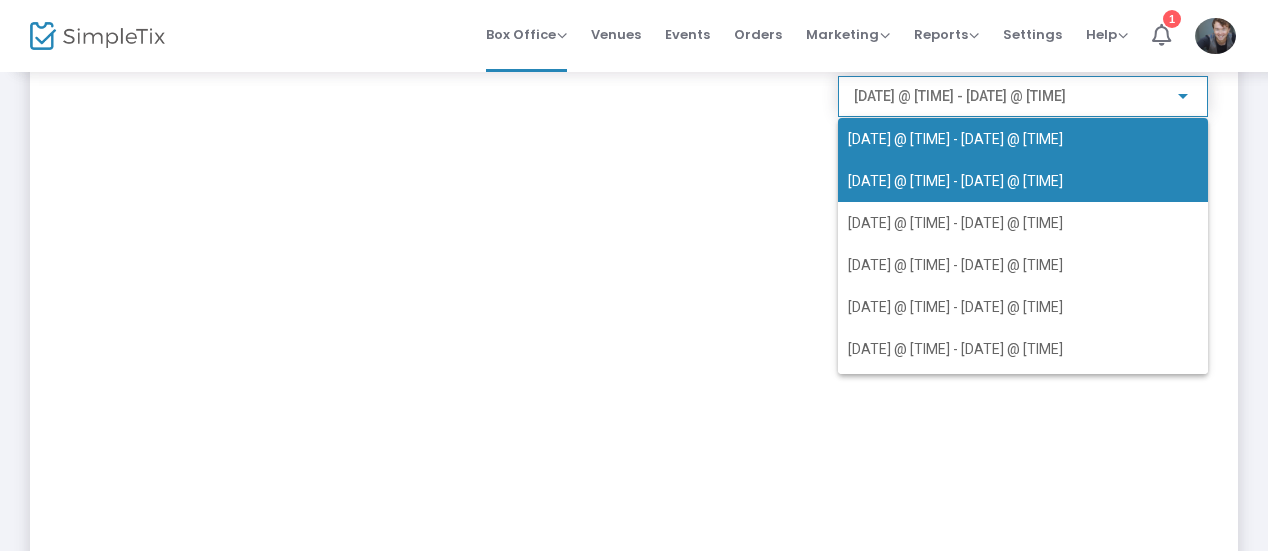 click on "[DATE] @ [TIME] - [DATE] @ [TIME]" at bounding box center [955, 139] 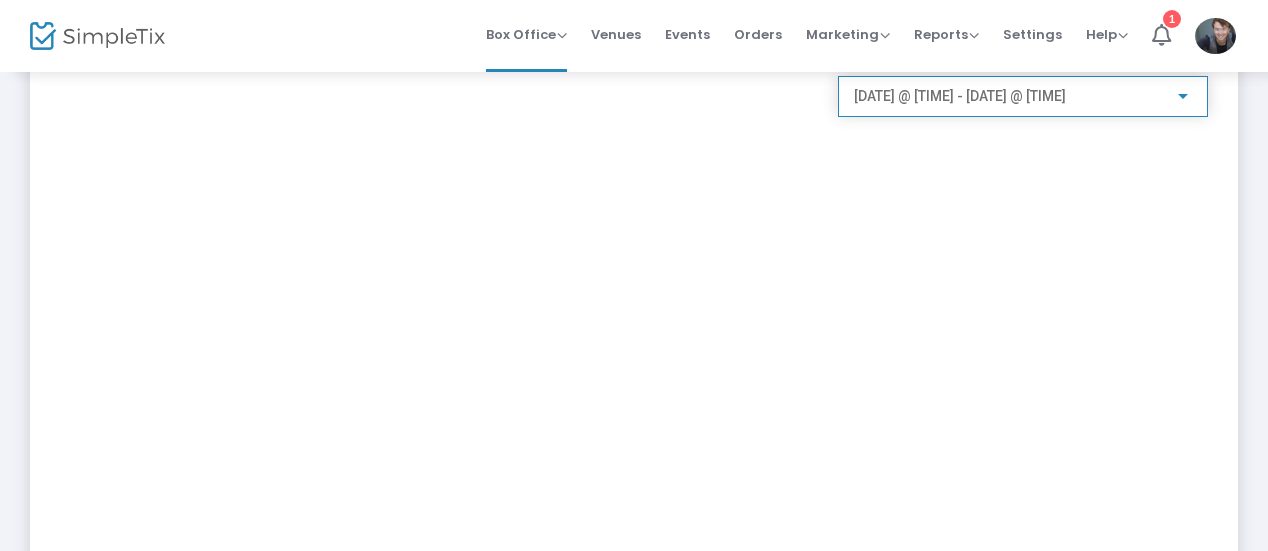 scroll, scrollTop: 0, scrollLeft: 0, axis: both 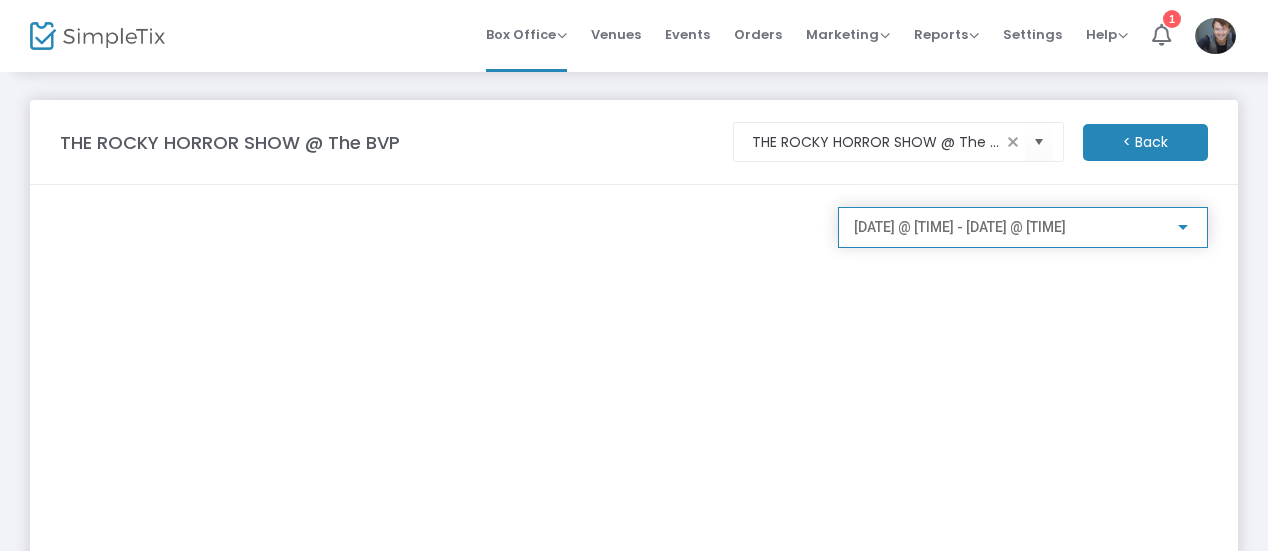 click on "< Back" 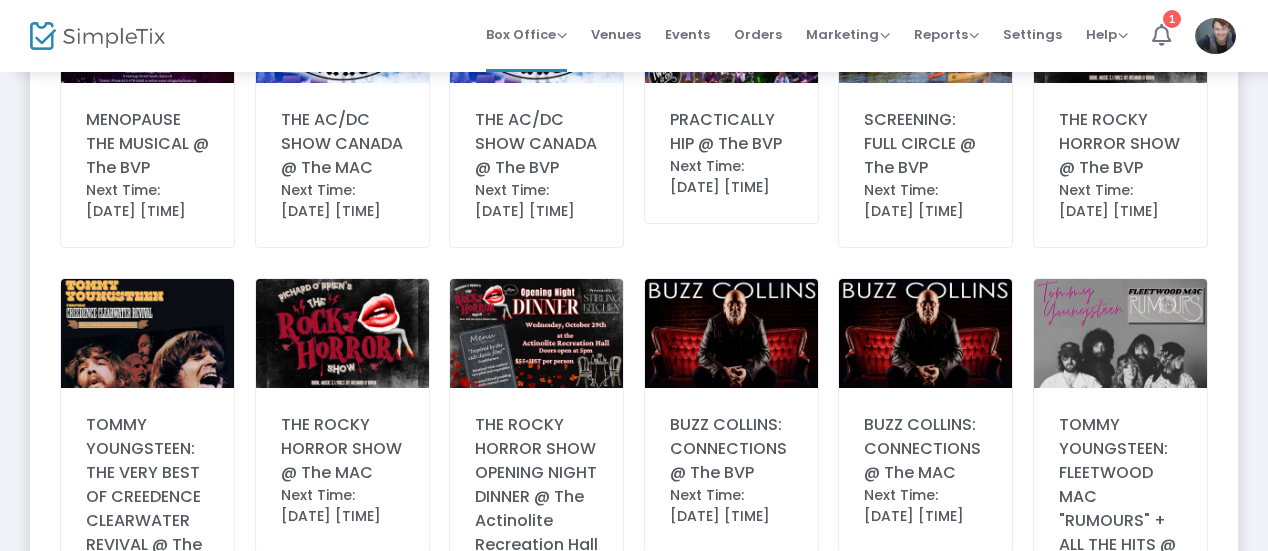 scroll, scrollTop: 588, scrollLeft: 0, axis: vertical 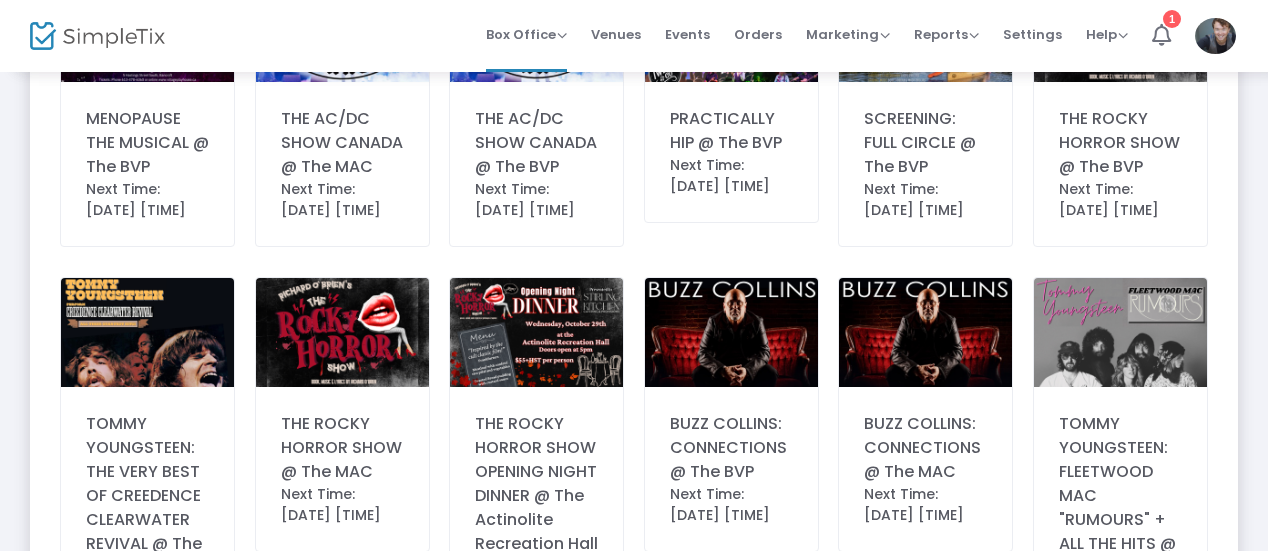 click 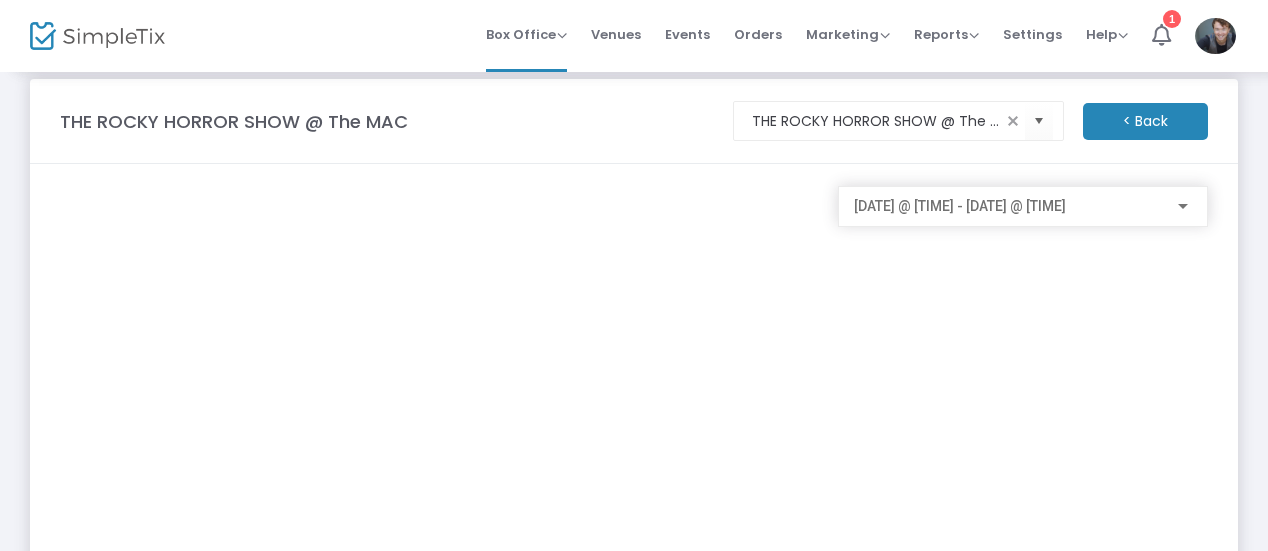 scroll, scrollTop: 16, scrollLeft: 0, axis: vertical 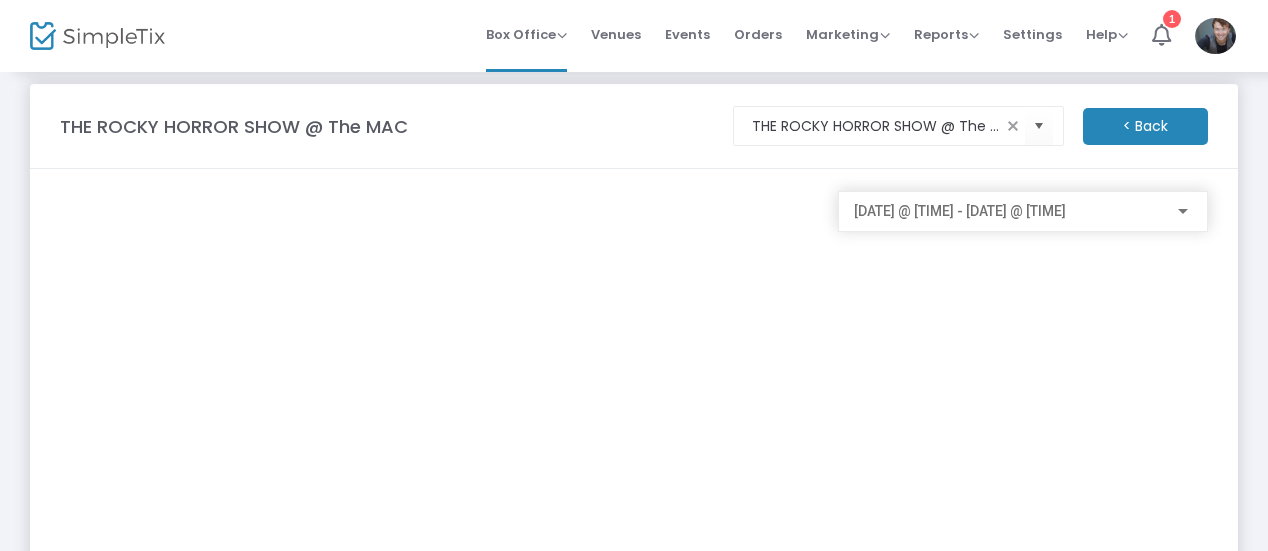 click on "< Back" 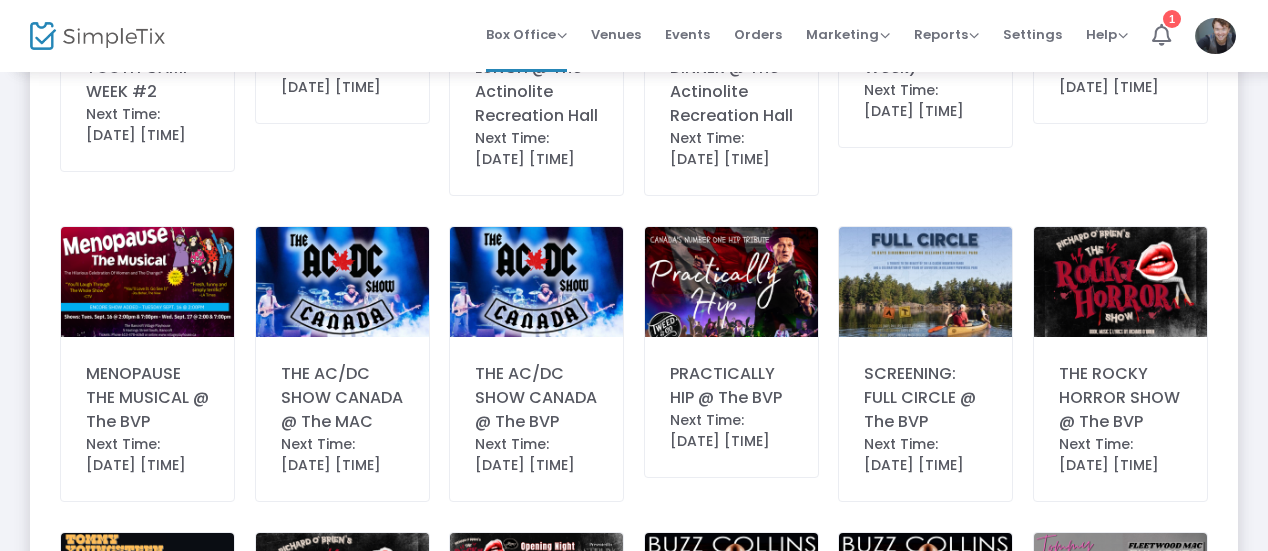 scroll, scrollTop: 0, scrollLeft: 0, axis: both 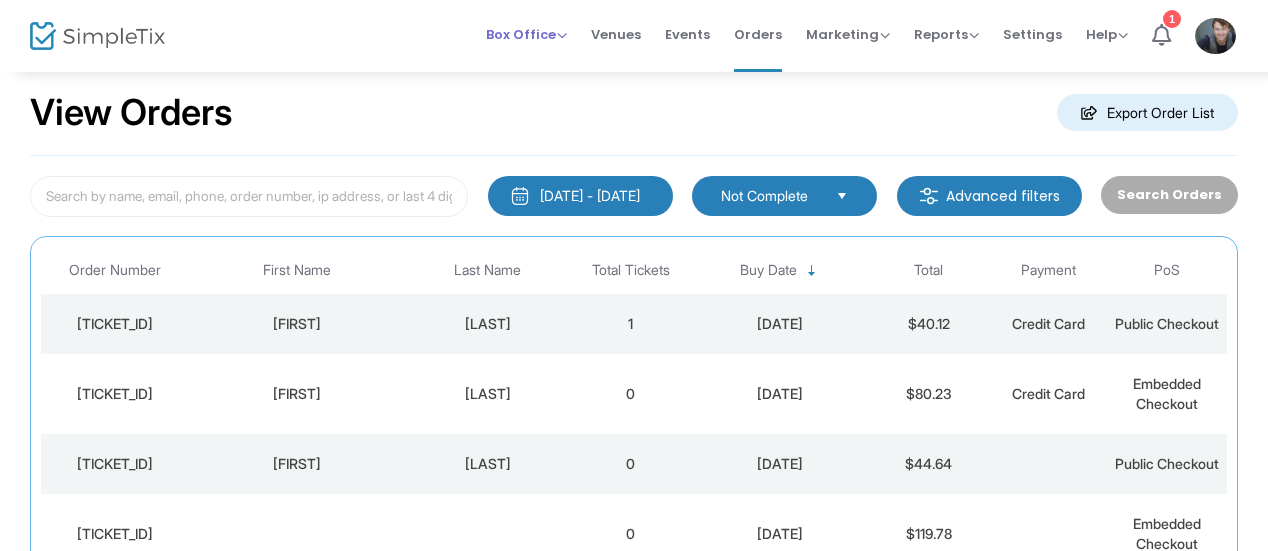 click on "Box Office" at bounding box center (526, 34) 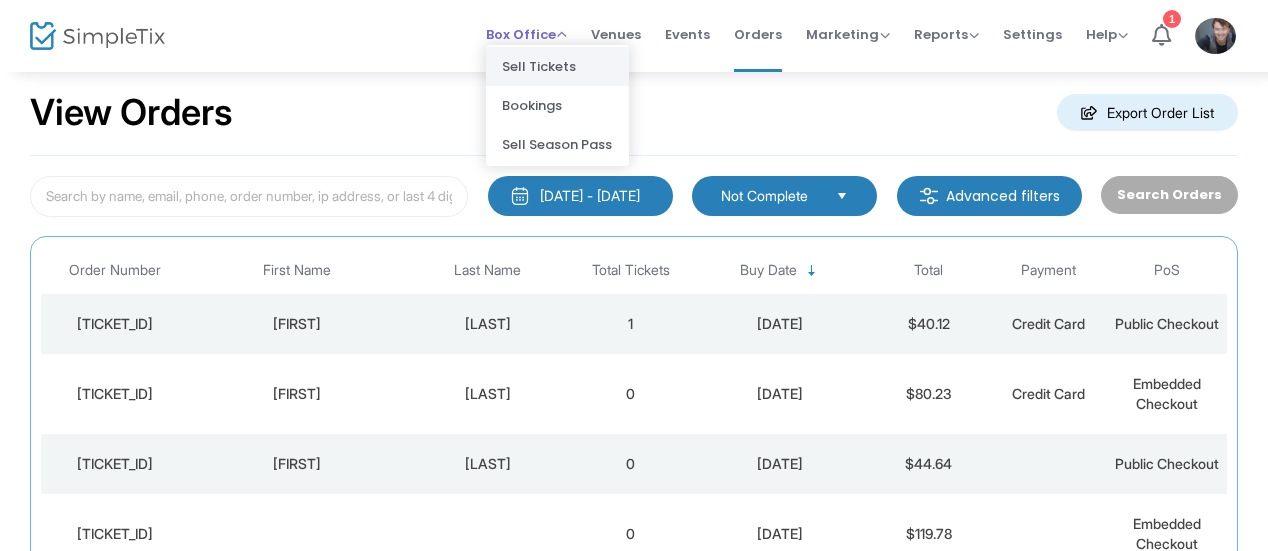 click on "Sell Tickets" at bounding box center (557, 66) 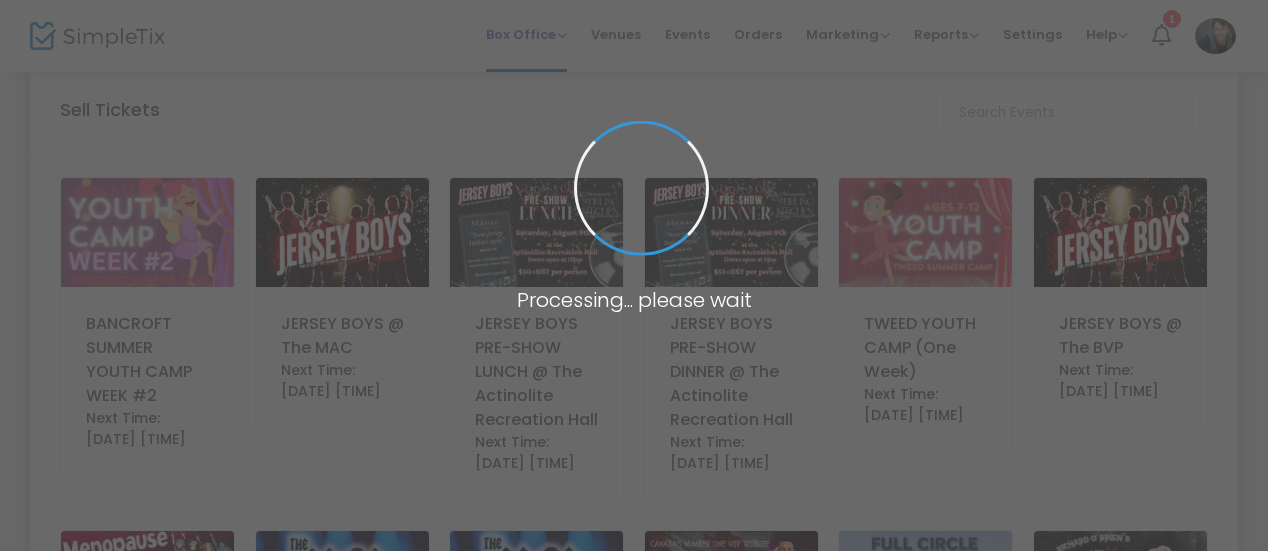 scroll, scrollTop: 0, scrollLeft: 0, axis: both 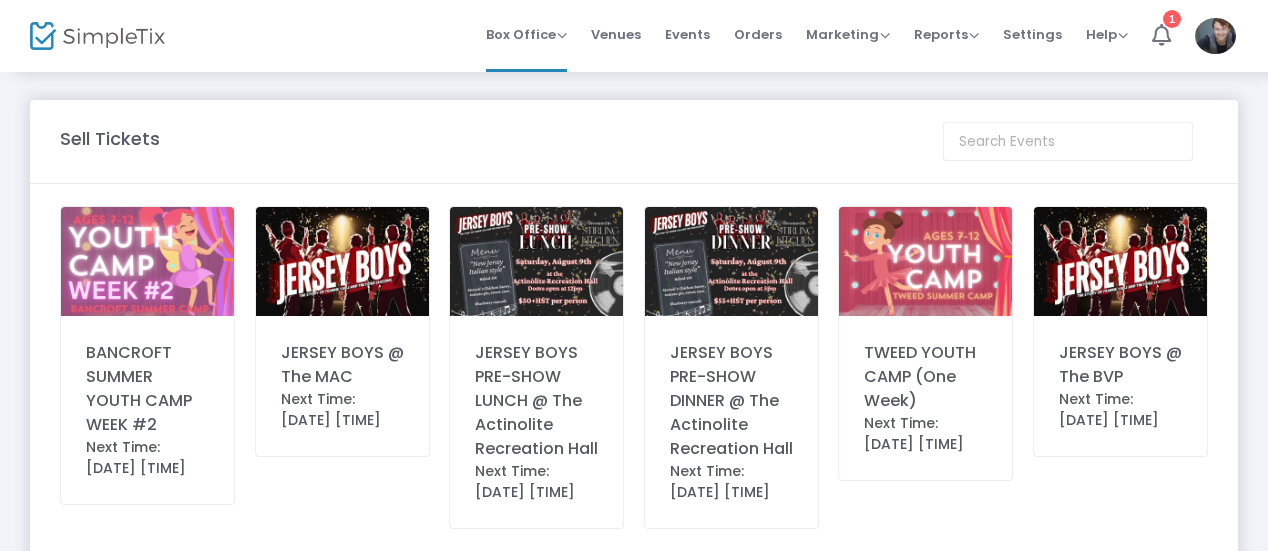 click on "JERSEY BOYS @ The MAC" 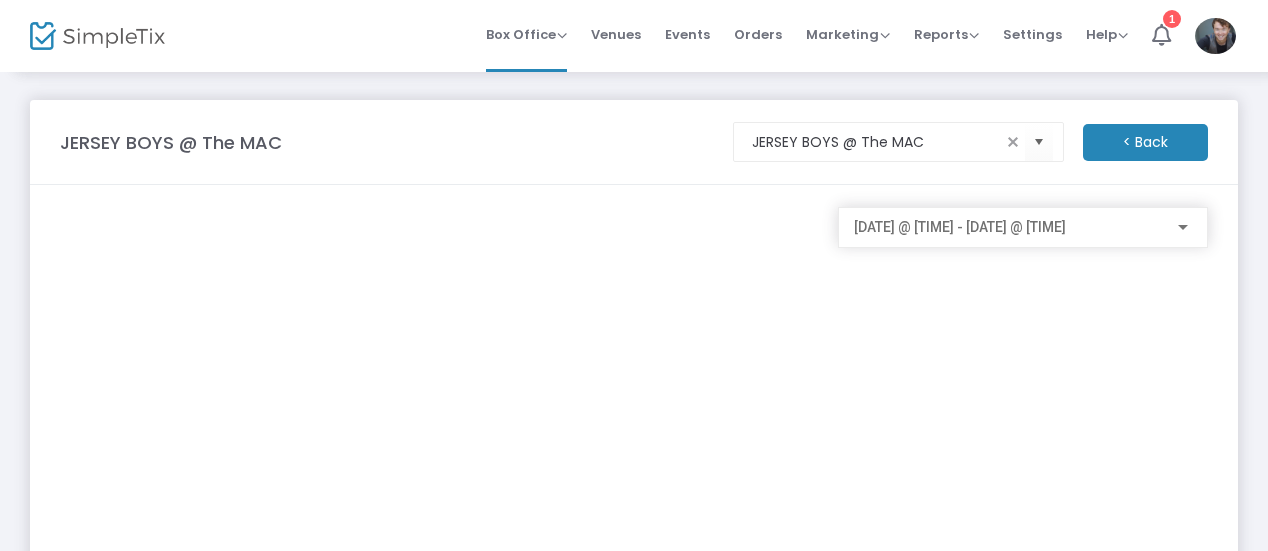 click on "2025-08-07 @ 2:00 p.m. - 2025-08-07 @ 4:00 p.m." at bounding box center [960, 227] 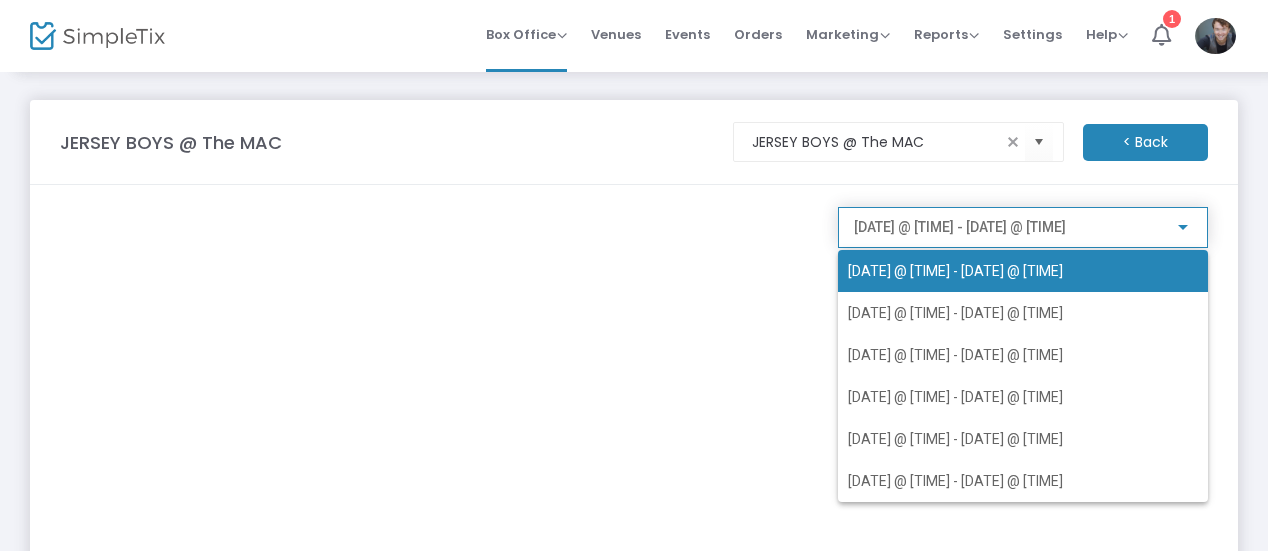click on "2025-08-07 @ 2:00 p.m. - 2025-08-07 @ 4:00 p.m." at bounding box center [955, 271] 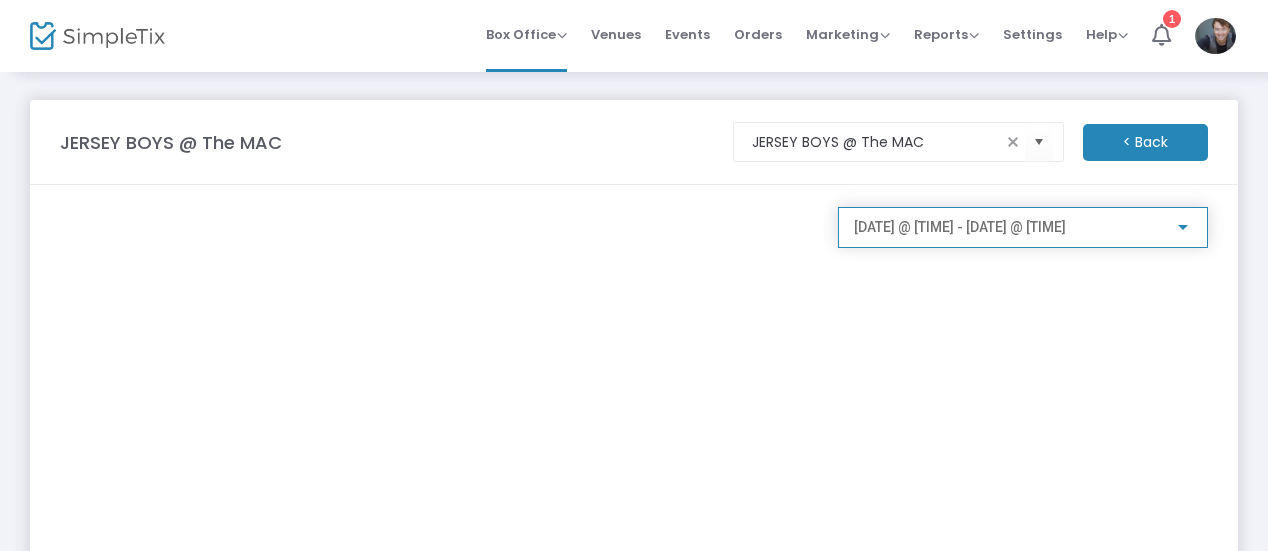 click on "2025-08-07 @ 2:00 p.m. - 2025-08-07 @ 4:00 p.m." at bounding box center [960, 227] 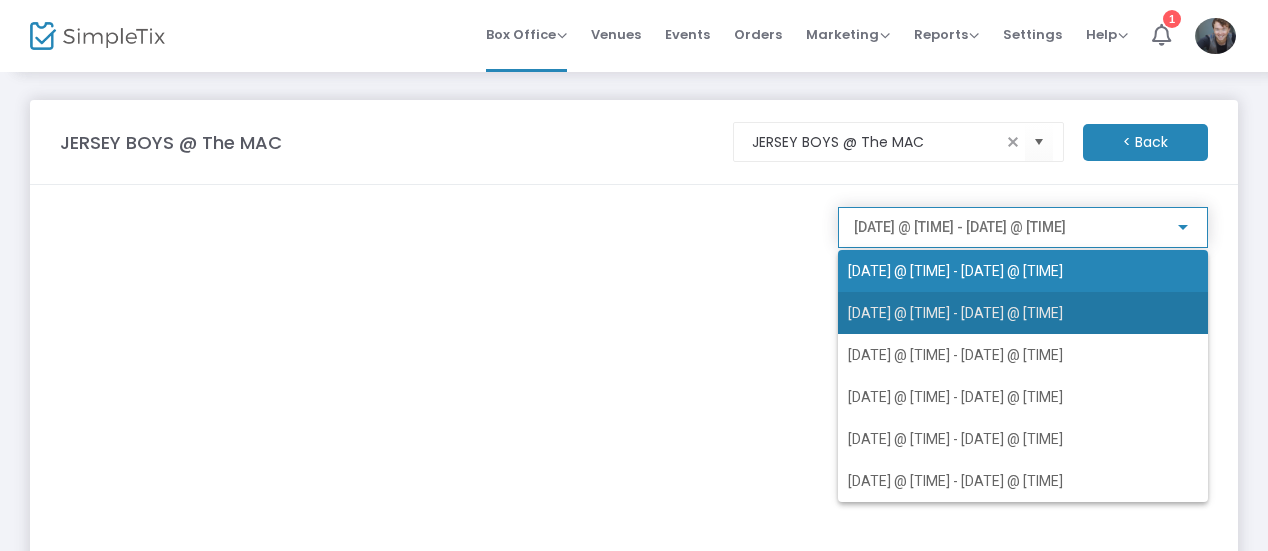 click on "2025-08-07 @ 7:00 p.m. - 2025-08-07 @ 9:00 p.m." at bounding box center [955, 313] 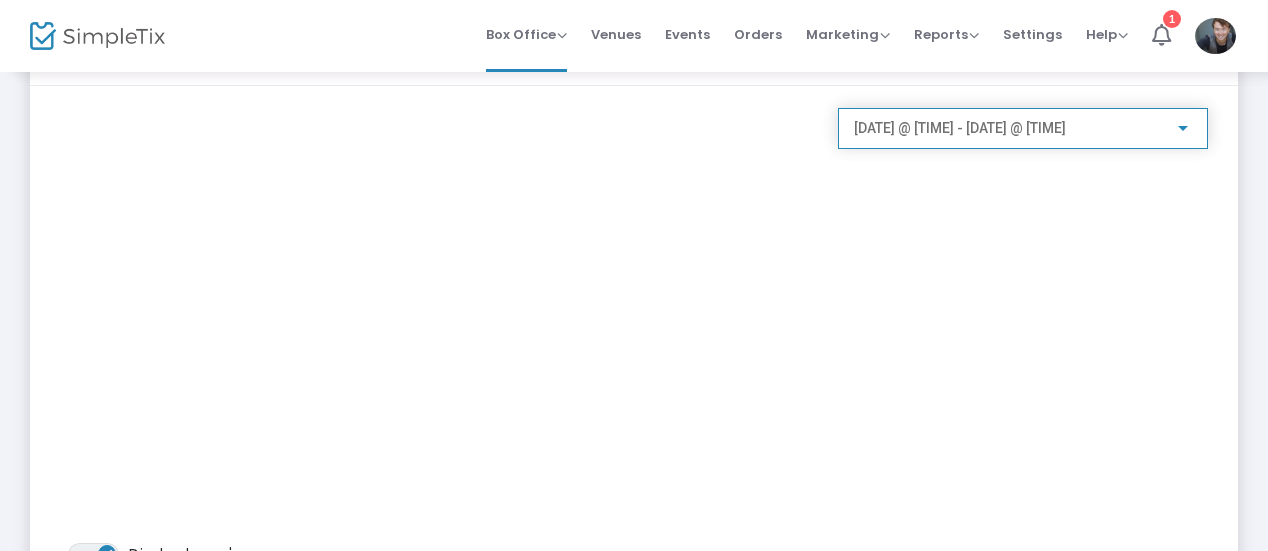 scroll, scrollTop: 100, scrollLeft: 0, axis: vertical 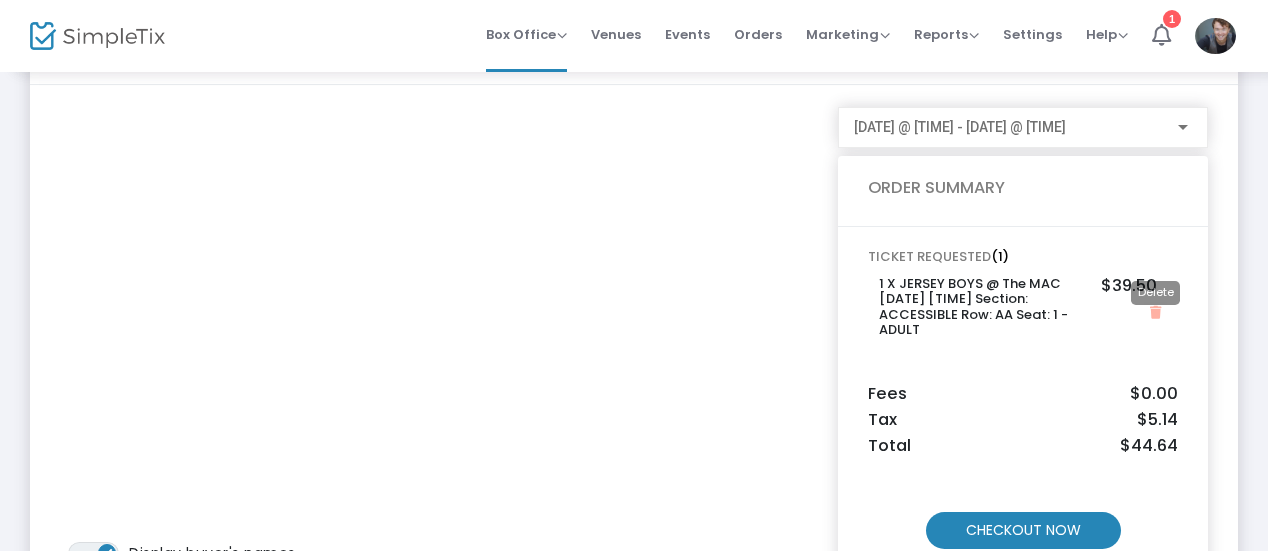 click 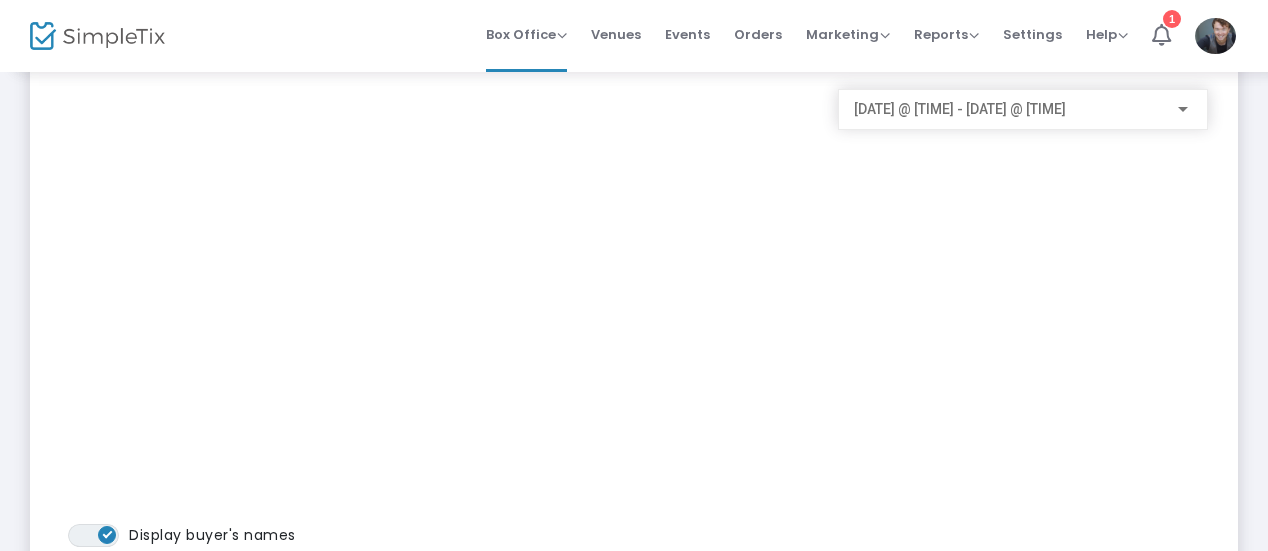 scroll, scrollTop: 112, scrollLeft: 0, axis: vertical 